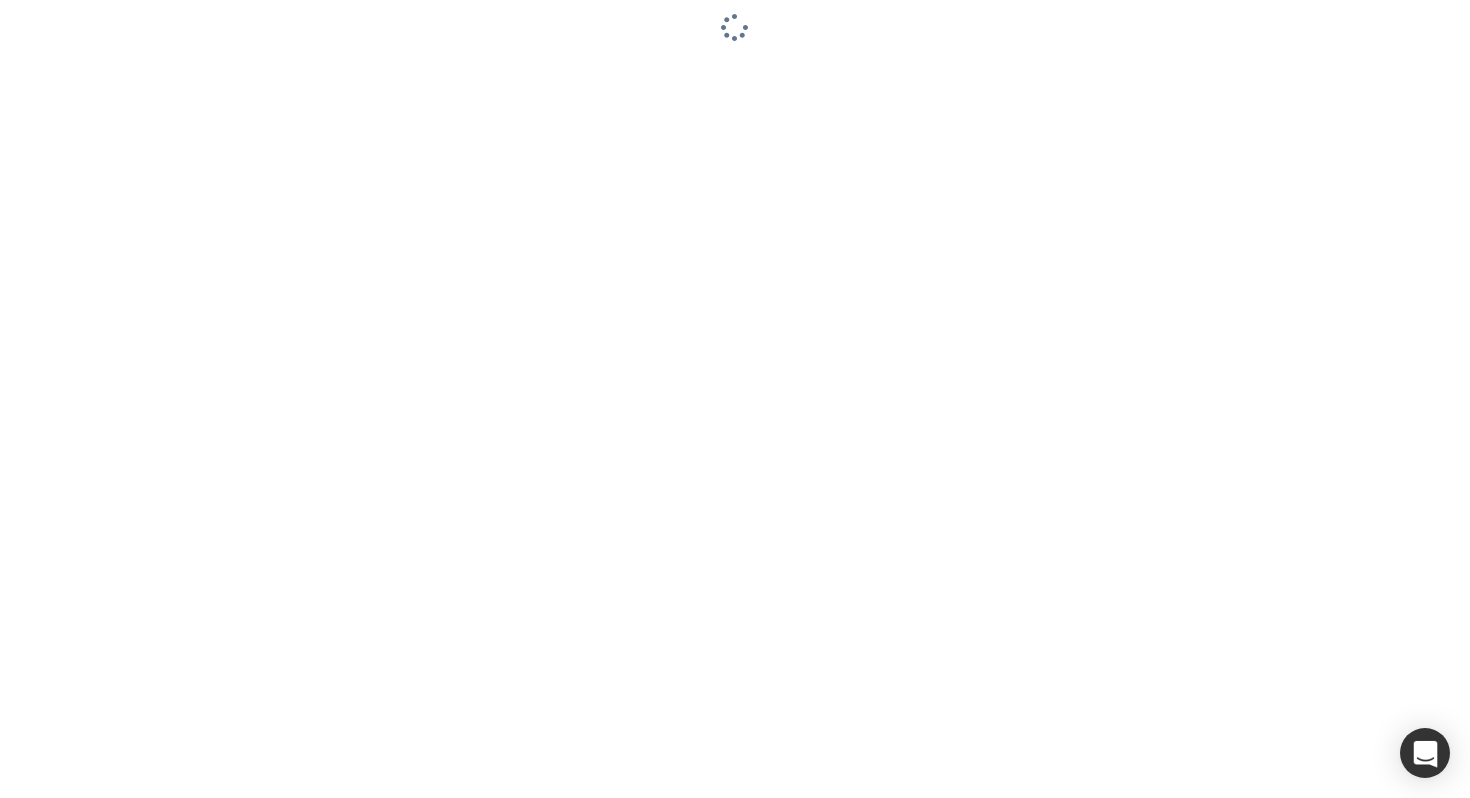 scroll, scrollTop: 0, scrollLeft: 0, axis: both 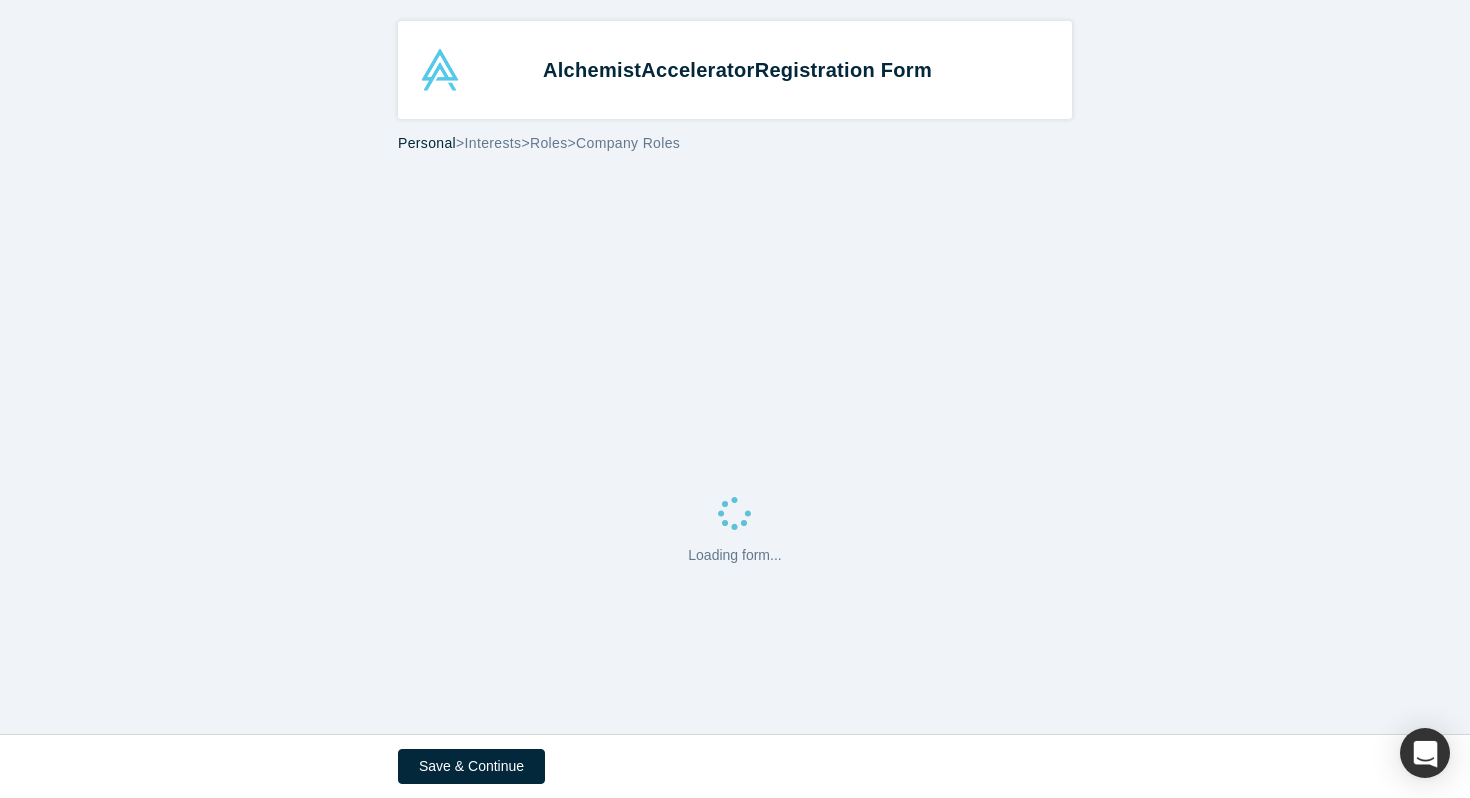 select on "US" 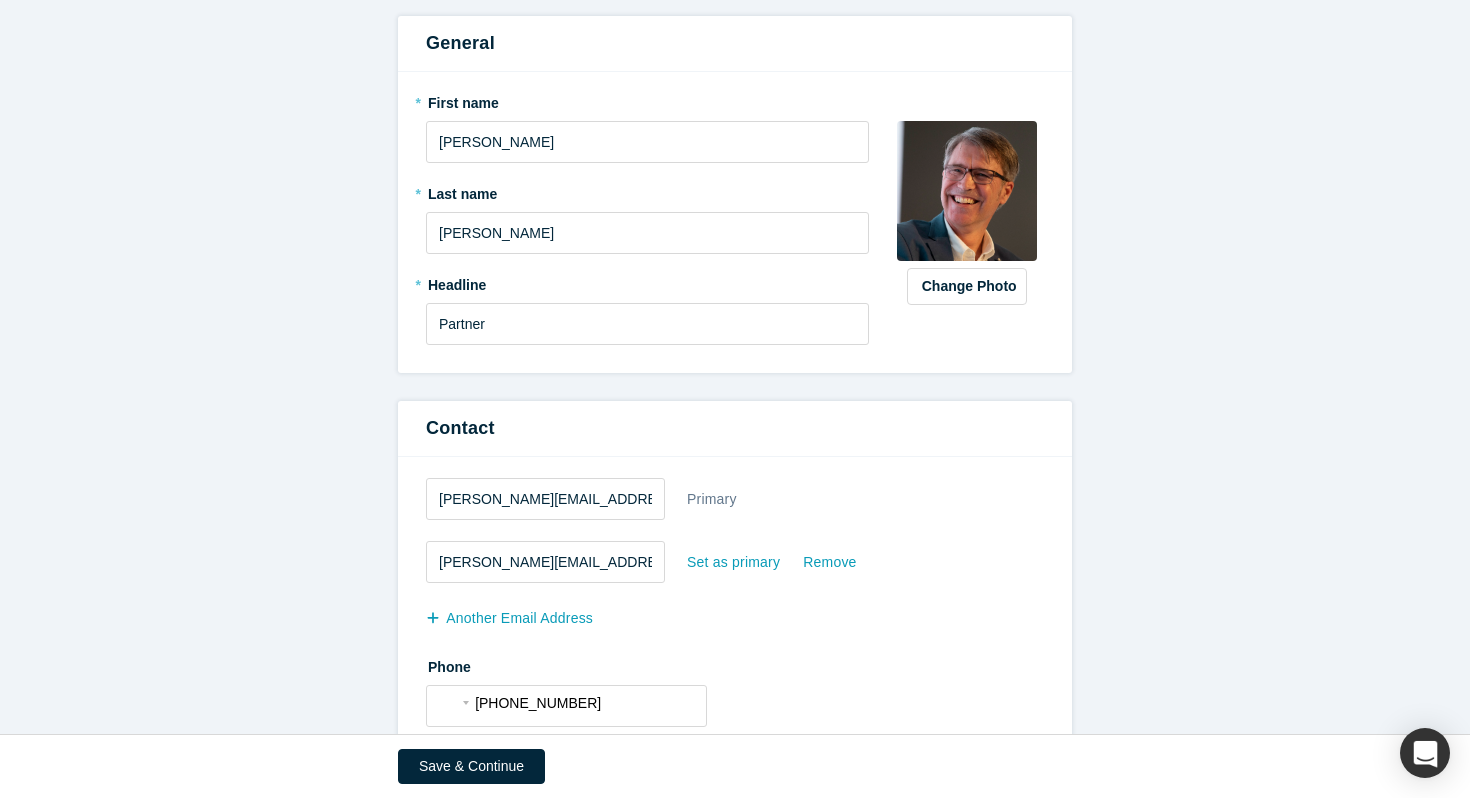 scroll, scrollTop: 211, scrollLeft: 0, axis: vertical 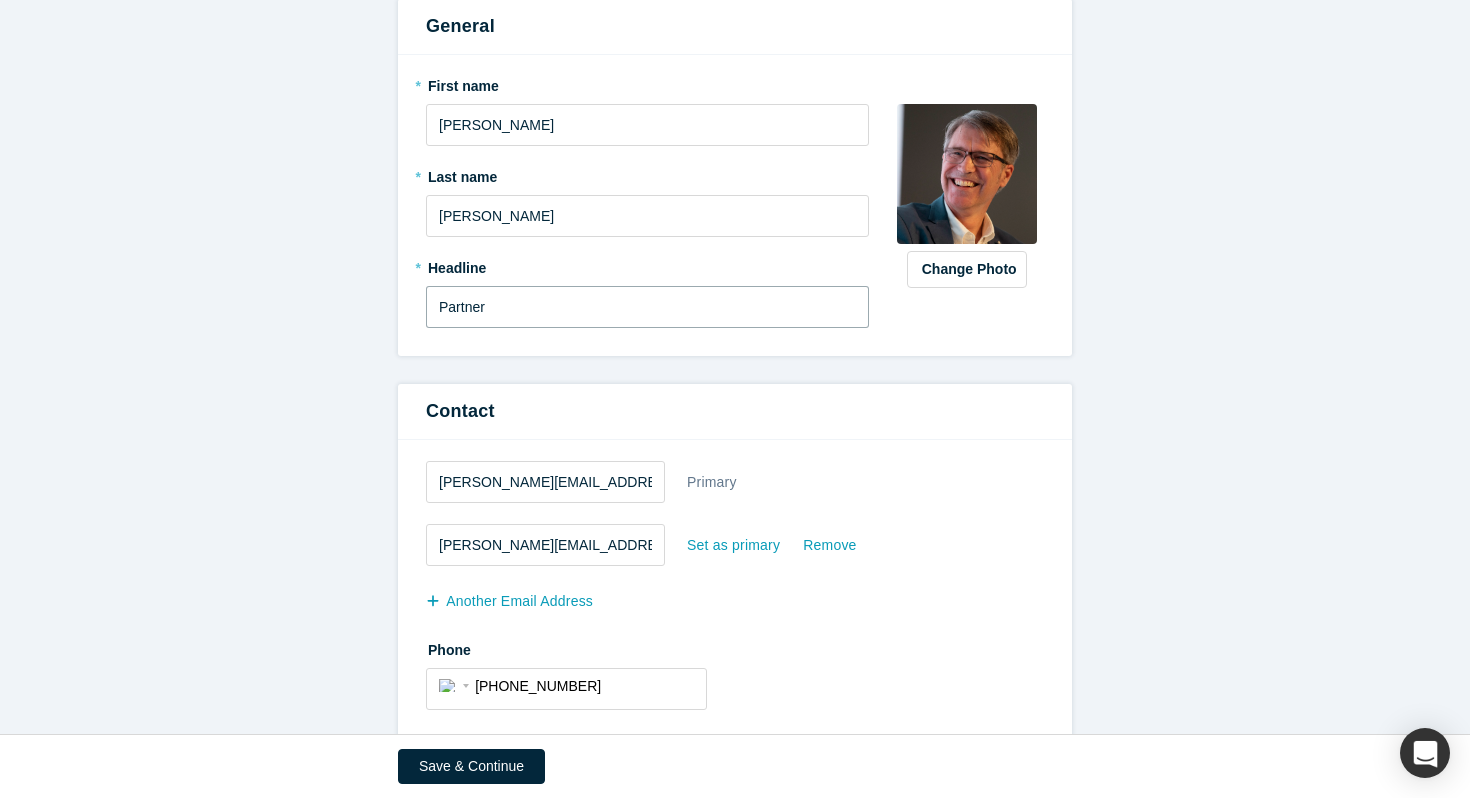 click on "Partner" at bounding box center [647, 307] 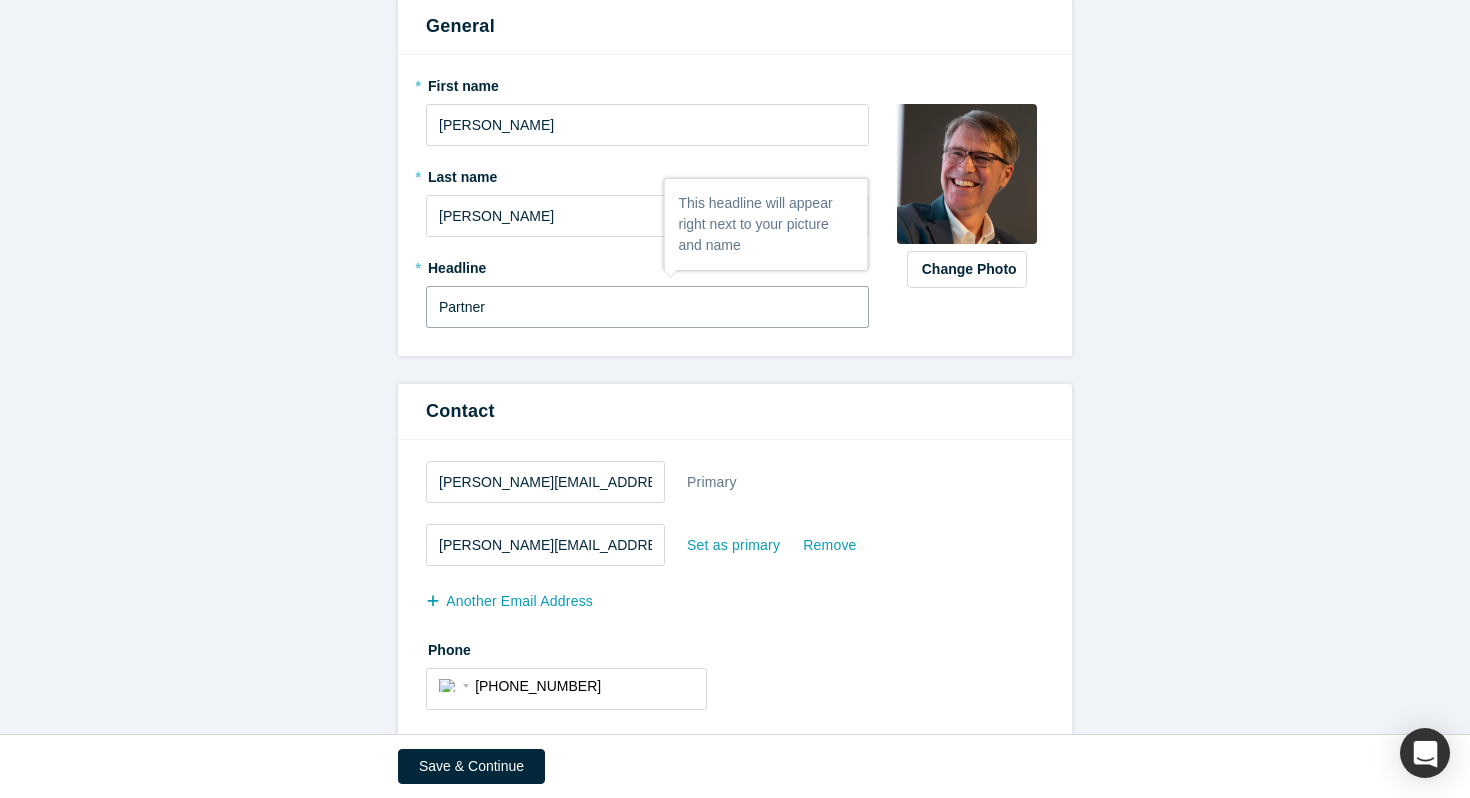 click on "Partner" at bounding box center [647, 307] 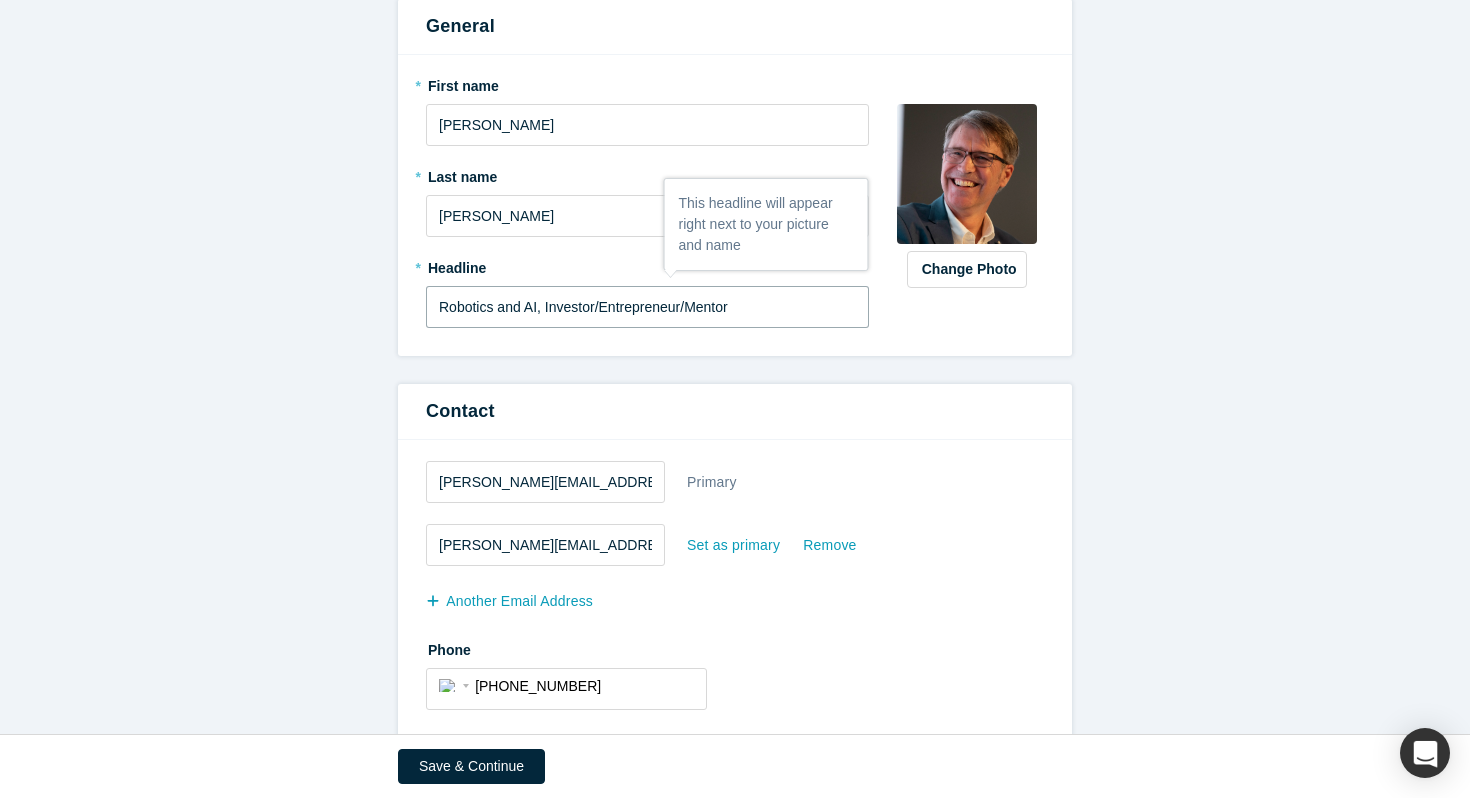 type on "Robotics and AI, Investor/Entrepreneur/Mentor" 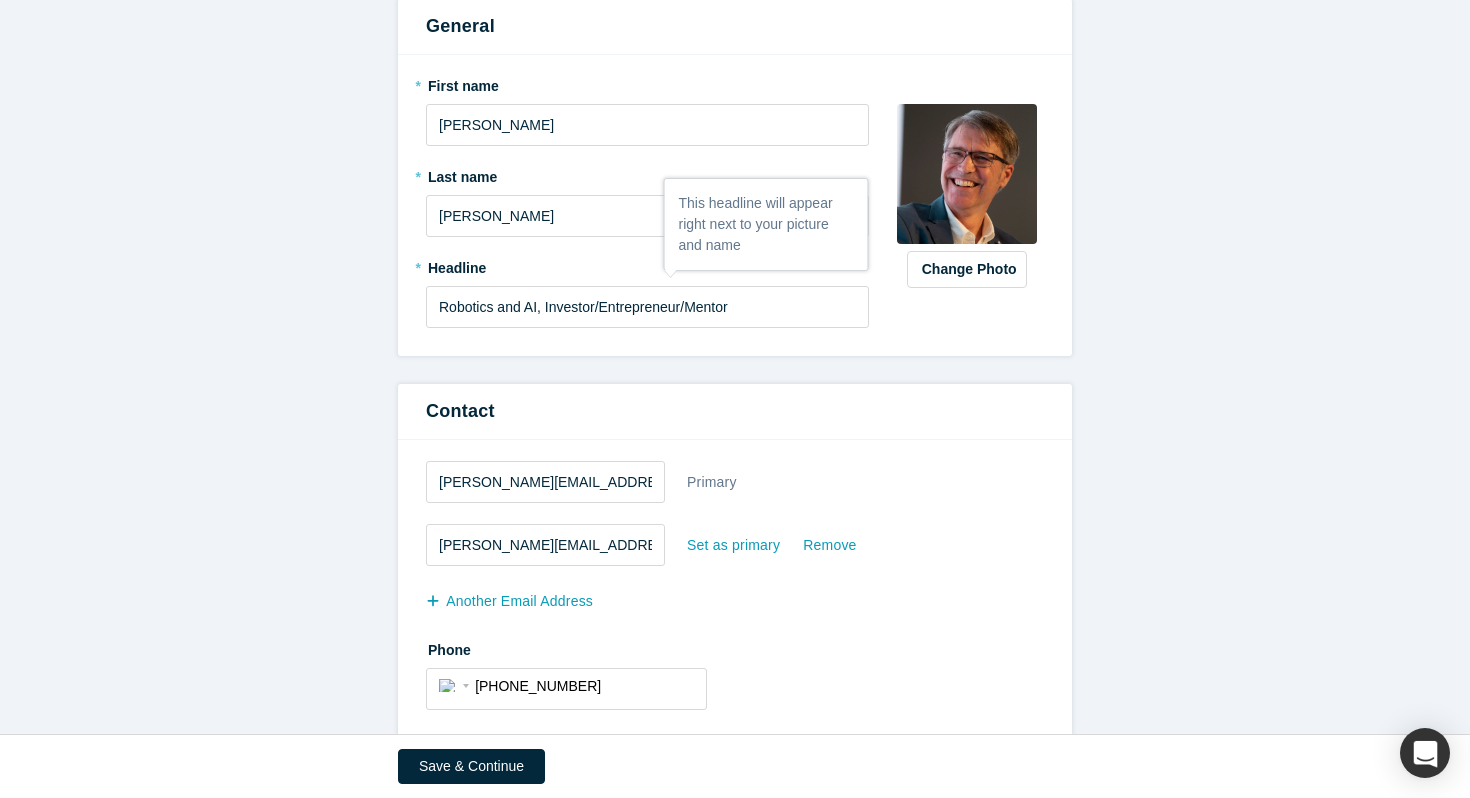 click on "All fields marked with  *  are required. General   * First name [PERSON_NAME] * Last name [PERSON_NAME] * Headline Robotics and AI, Investor/Entrepreneur/Mentor   Change Photo Zoom Save Remove Upload New Contact   [PERSON_NAME][EMAIL_ADDRESS][DOMAIN_NAME] Primary [PERSON_NAME][EMAIL_ADDRESS][DOMAIN_NAME] Set as primary Remove another Email Address Phone International [GEOGRAPHIC_DATA] [GEOGRAPHIC_DATA] [GEOGRAPHIC_DATA] [GEOGRAPHIC_DATA] [US_STATE] [GEOGRAPHIC_DATA] [GEOGRAPHIC_DATA] [GEOGRAPHIC_DATA] [GEOGRAPHIC_DATA] [GEOGRAPHIC_DATA] [GEOGRAPHIC_DATA] [GEOGRAPHIC_DATA] [DATE][GEOGRAPHIC_DATA] [GEOGRAPHIC_DATA] [GEOGRAPHIC_DATA] [GEOGRAPHIC_DATA] [GEOGRAPHIC_DATA] [GEOGRAPHIC_DATA] [GEOGRAPHIC_DATA] [GEOGRAPHIC_DATA] [GEOGRAPHIC_DATA] [GEOGRAPHIC_DATA] [GEOGRAPHIC_DATA] [GEOGRAPHIC_DATA] [GEOGRAPHIC_DATA] [GEOGRAPHIC_DATA] [GEOGRAPHIC_DATA], plurinational state of [GEOGRAPHIC_DATA], [GEOGRAPHIC_DATA] [GEOGRAPHIC_DATA] [GEOGRAPHIC_DATA] [GEOGRAPHIC_DATA] [GEOGRAPHIC_DATA] [GEOGRAPHIC_DATA] [GEOGRAPHIC_DATA] [GEOGRAPHIC_DATA] [GEOGRAPHIC_DATA] [GEOGRAPHIC_DATA] [GEOGRAPHIC_DATA] [GEOGRAPHIC_DATA] [GEOGRAPHIC_DATA] [GEOGRAPHIC_DATA] [GEOGRAPHIC_DATA] [GEOGRAPHIC_DATA] [GEOGRAPHIC_DATA] [GEOGRAPHIC_DATA] [GEOGRAPHIC_DATA] [GEOGRAPHIC_DATA] [GEOGRAPHIC_DATA] [GEOGRAPHIC_DATA] [GEOGRAPHIC_DATA] [GEOGRAPHIC_DATA] [GEOGRAPHIC_DATA], [GEOGRAPHIC_DATA] [GEOGRAPHIC_DATA] [GEOGRAPHIC_DATA] [GEOGRAPHIC_DATA] [GEOGRAPHIC_DATA] [GEOGRAPHIC_DATA] [GEOGRAPHIC_DATA]" at bounding box center (735, 767) 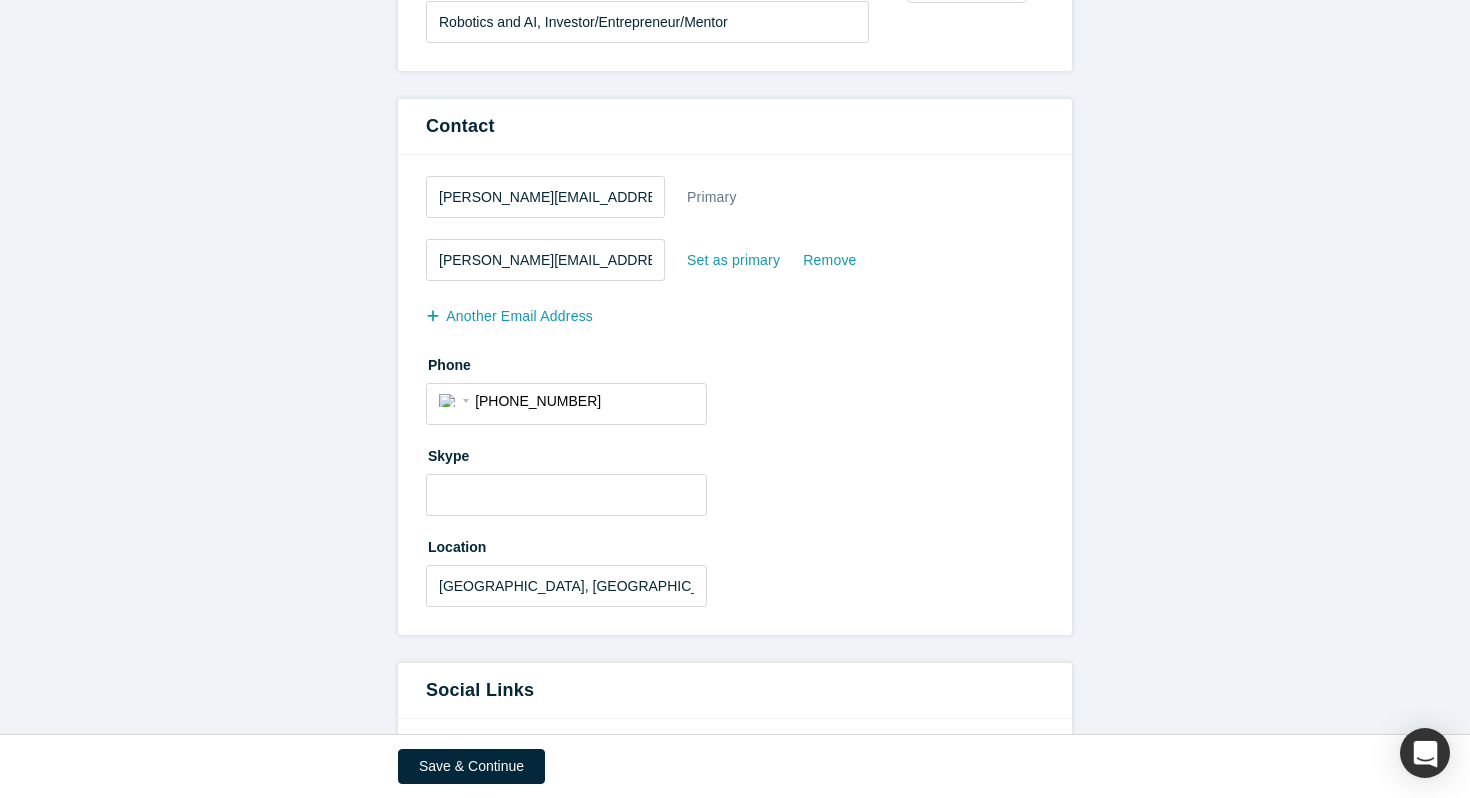 scroll, scrollTop: 497, scrollLeft: 0, axis: vertical 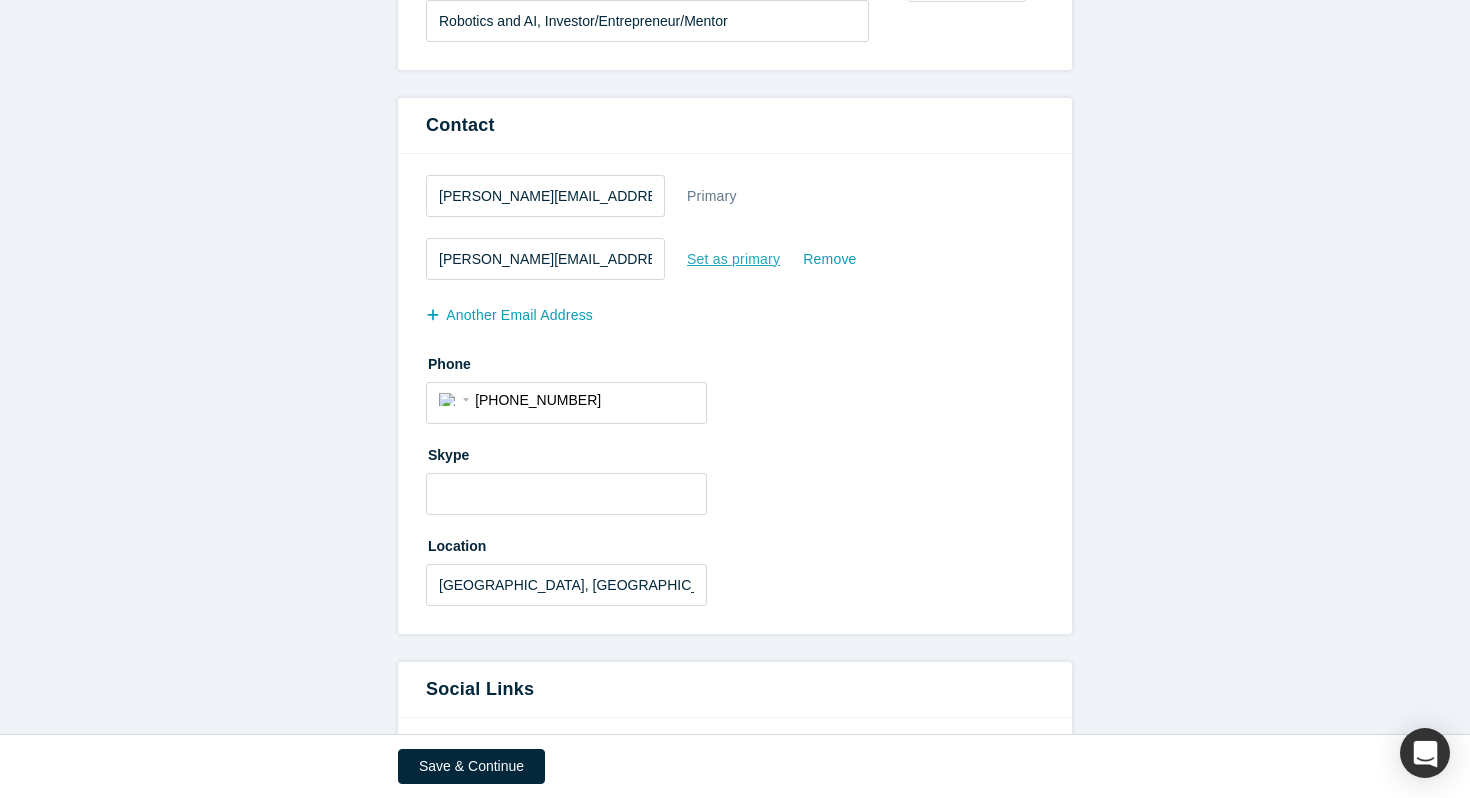 click on "Set as primary" at bounding box center [733, 259] 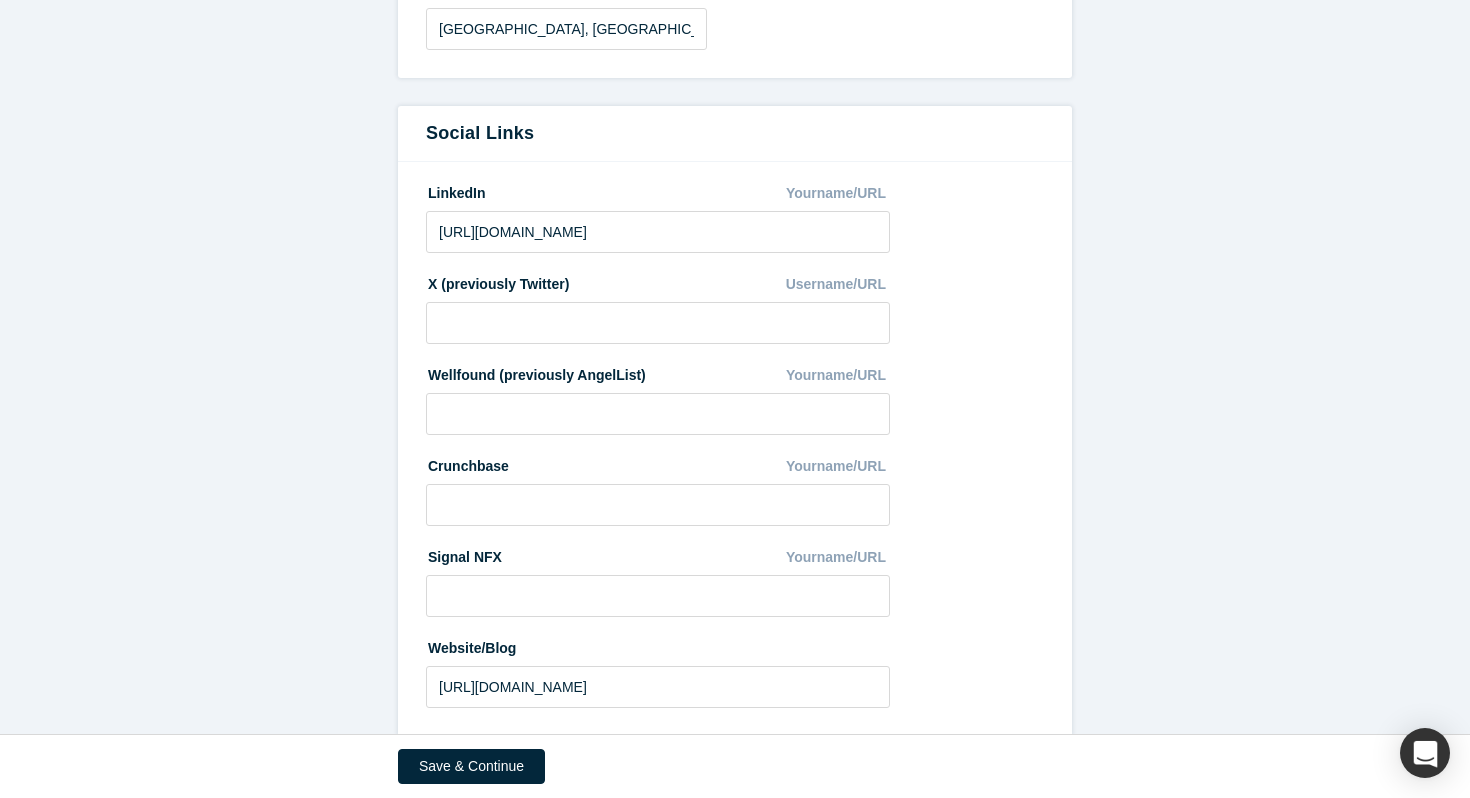 scroll, scrollTop: 1083, scrollLeft: 0, axis: vertical 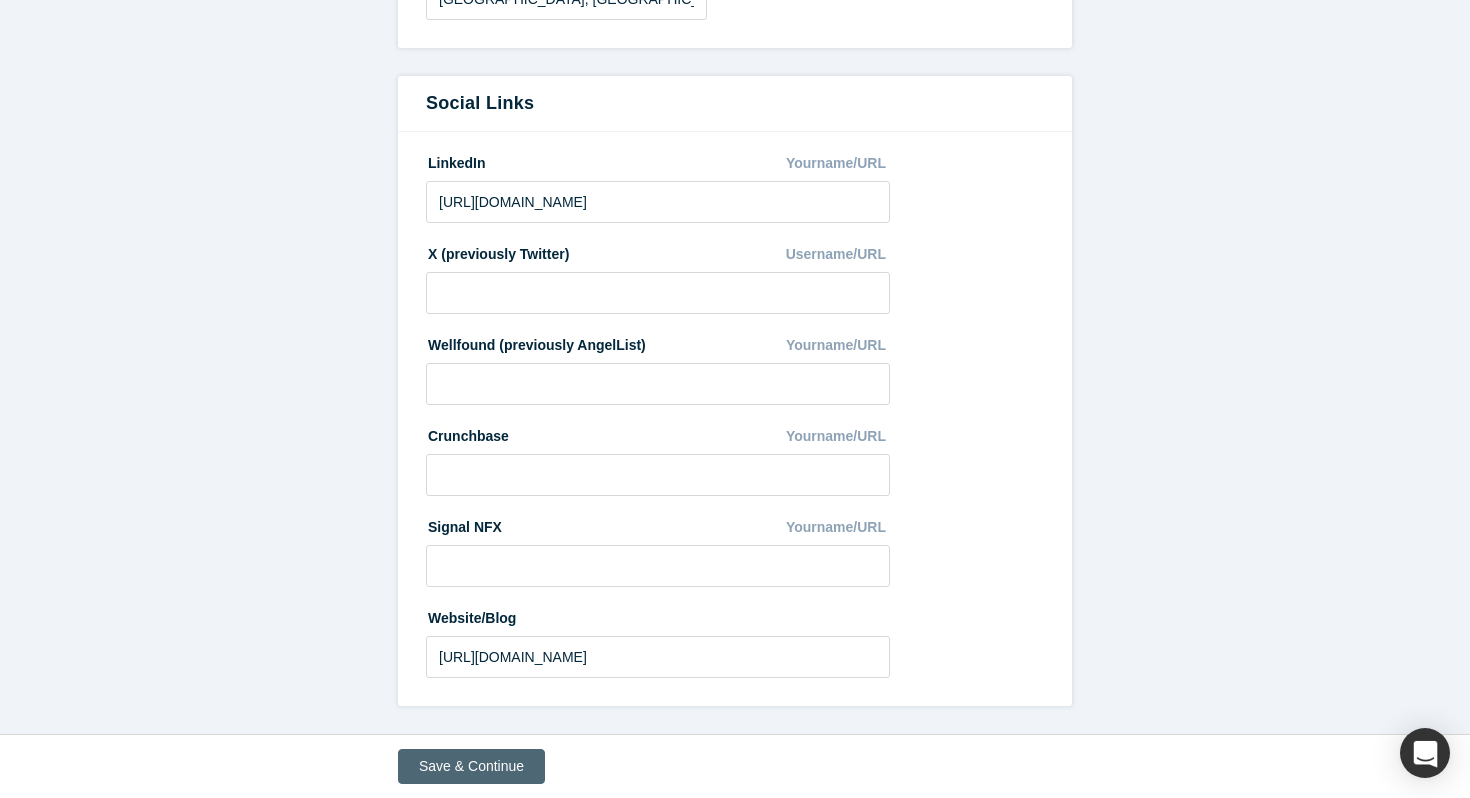 click on "Save & Continue" at bounding box center (471, 766) 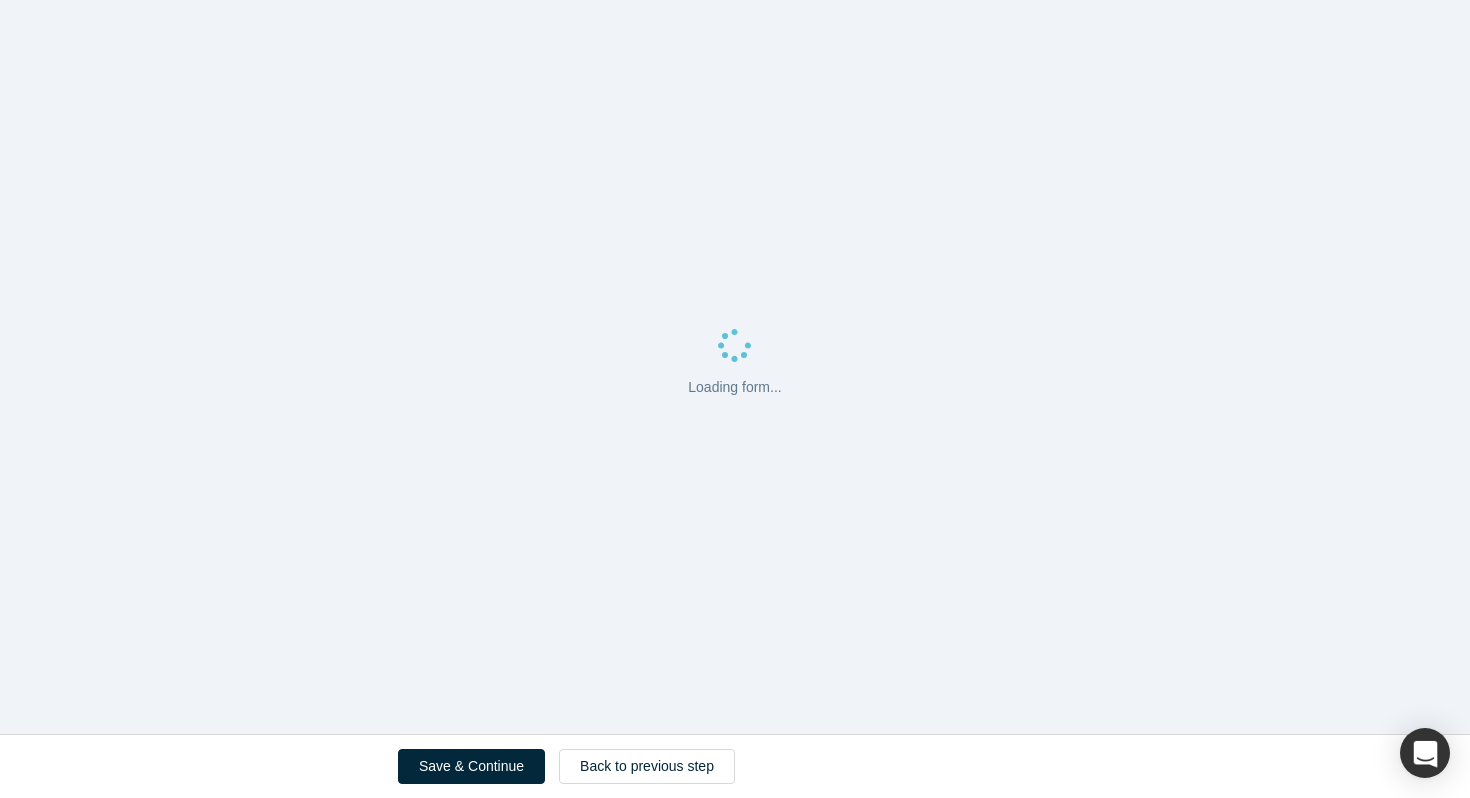 scroll, scrollTop: 0, scrollLeft: 0, axis: both 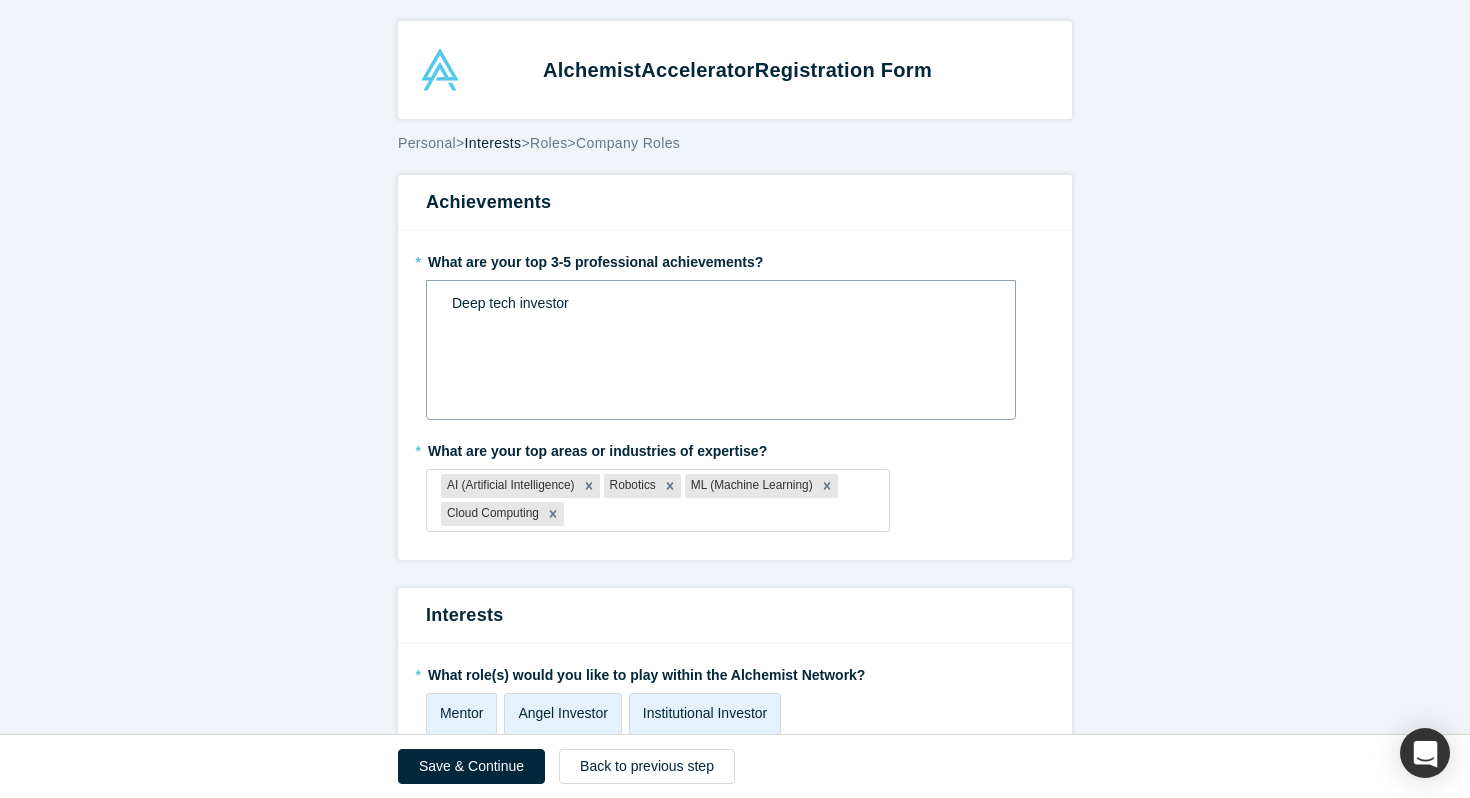 click on "Deep tech investor" at bounding box center (721, 350) 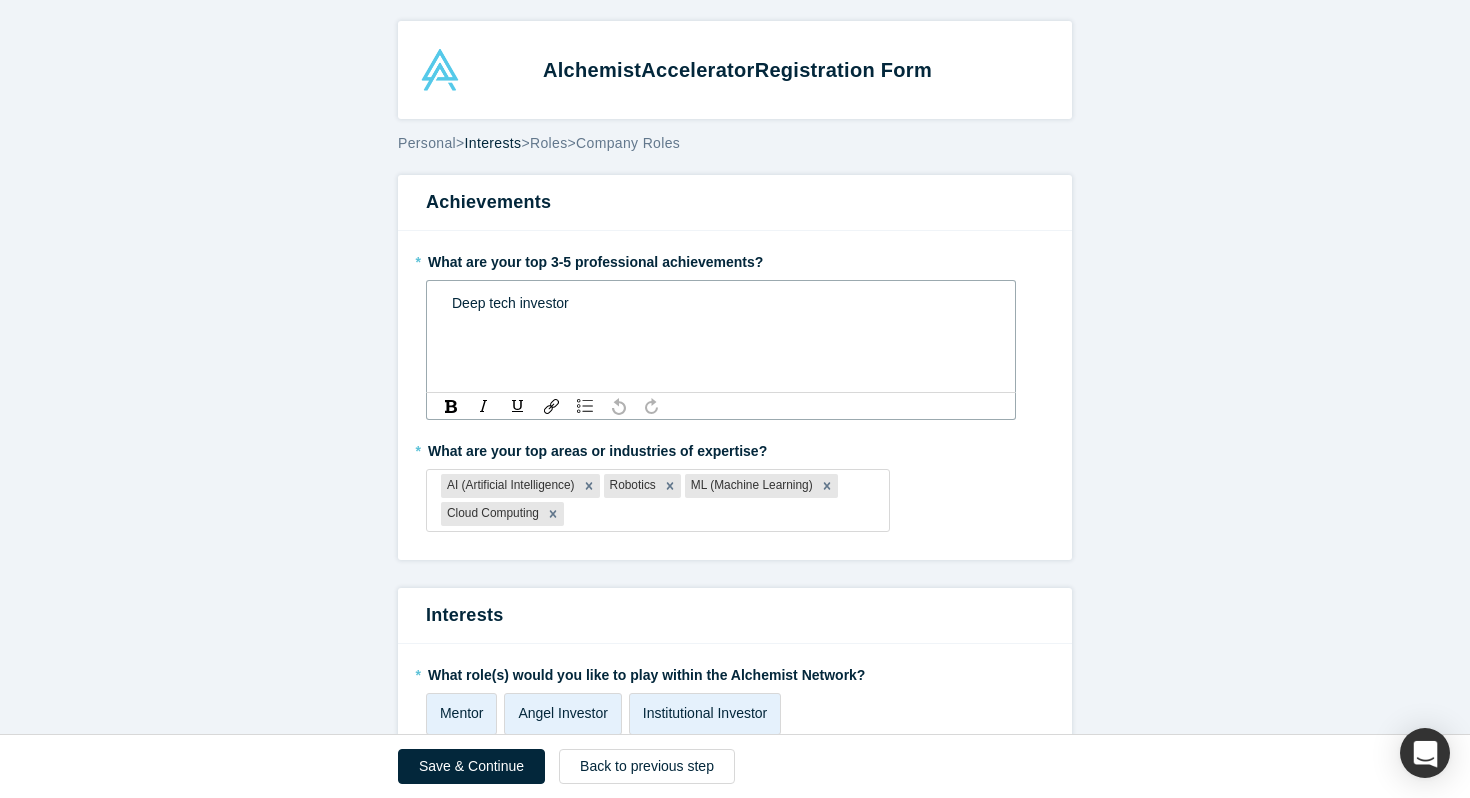 click on "Deep tech investor" at bounding box center [721, 303] 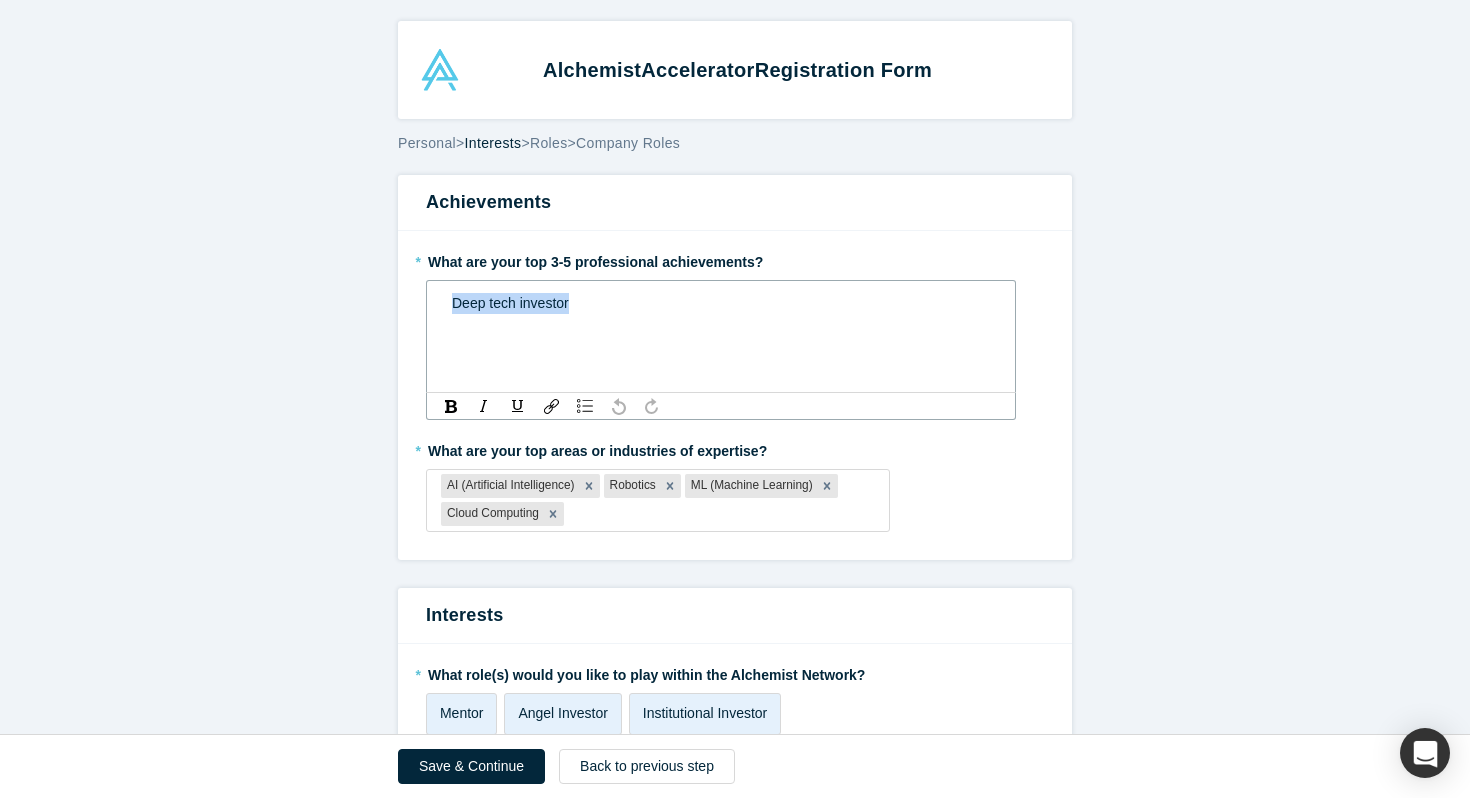 click on "Deep tech investor" at bounding box center (721, 303) 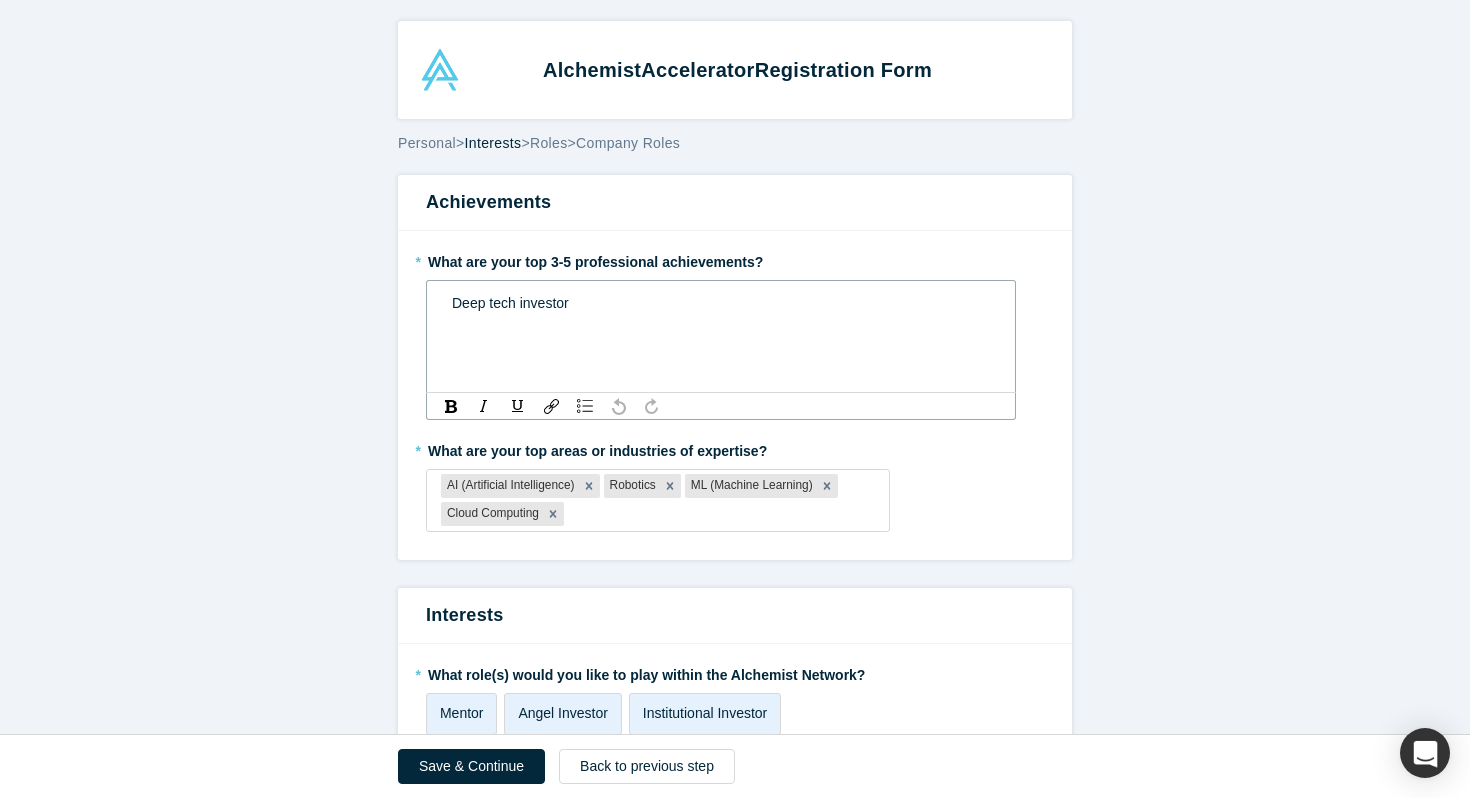 type 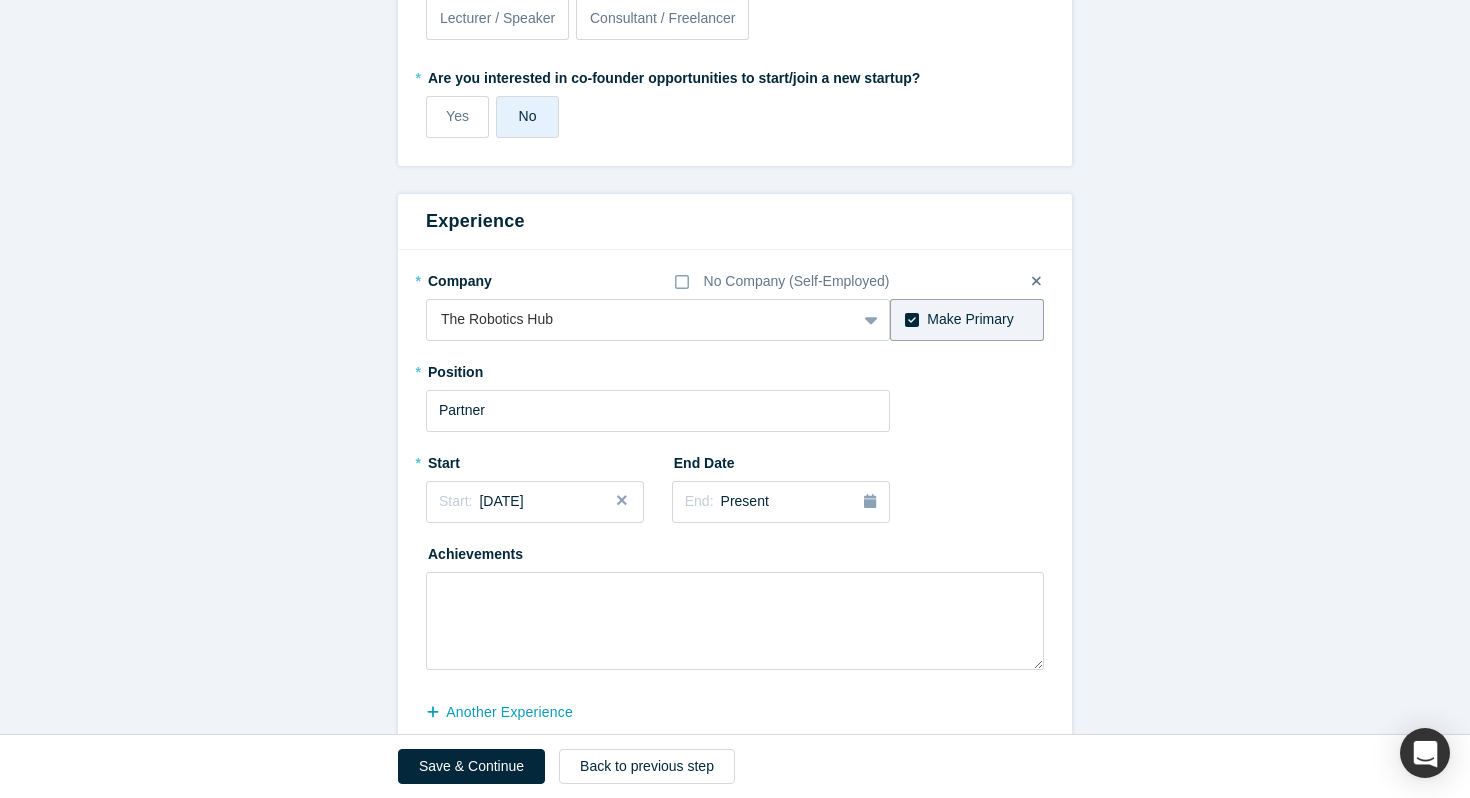 scroll, scrollTop: 929, scrollLeft: 0, axis: vertical 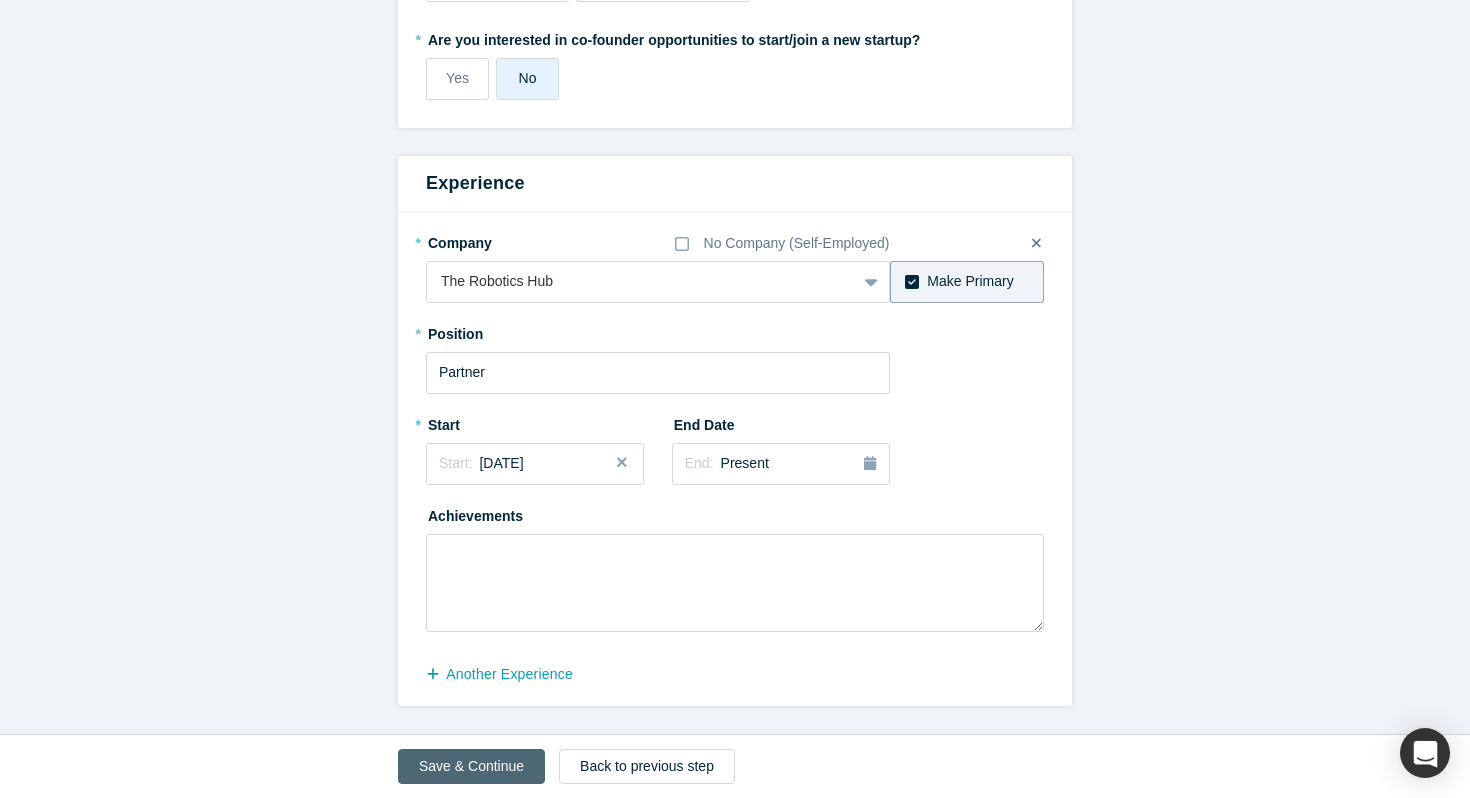 click on "Save & Continue" at bounding box center (471, 766) 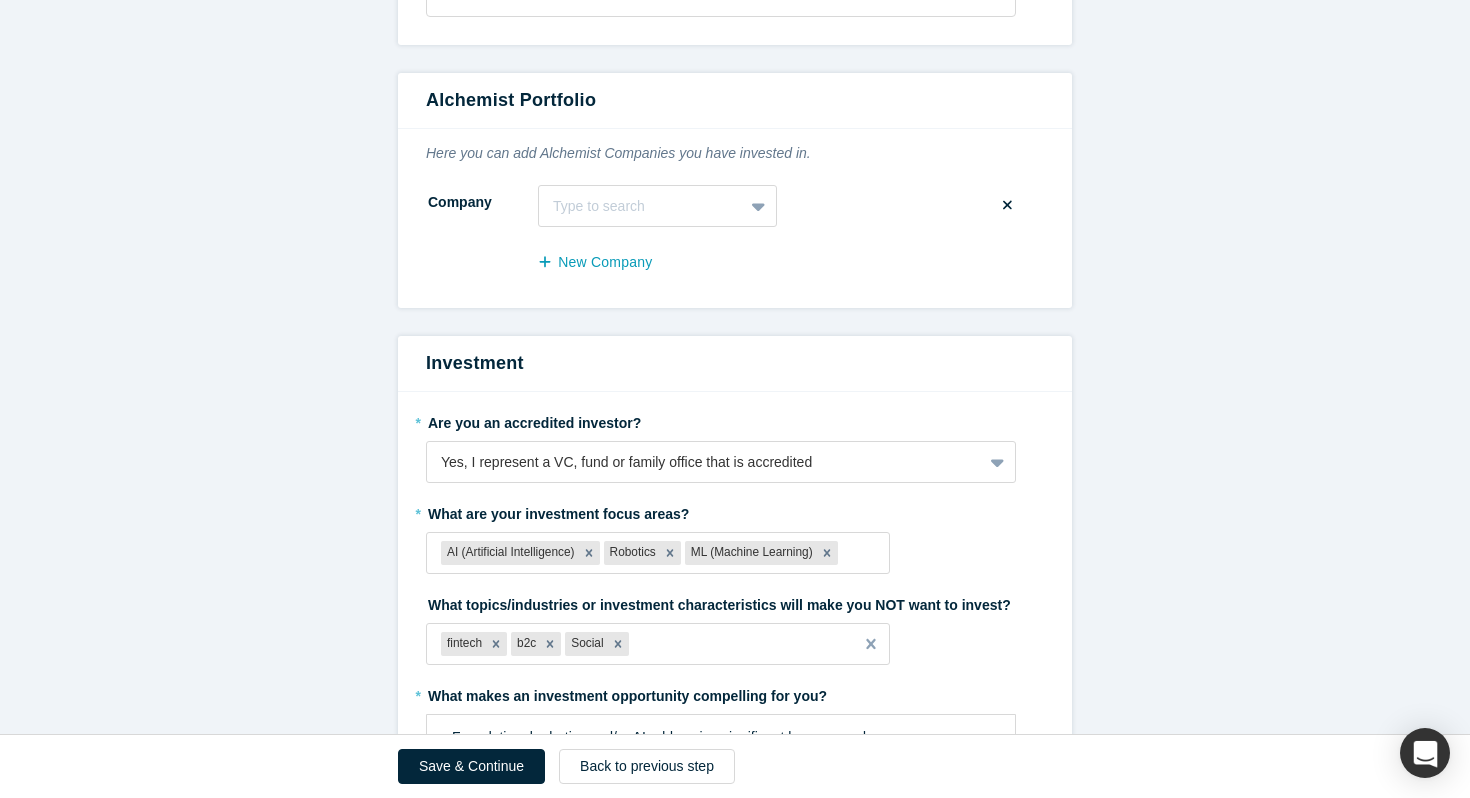scroll, scrollTop: 937, scrollLeft: 0, axis: vertical 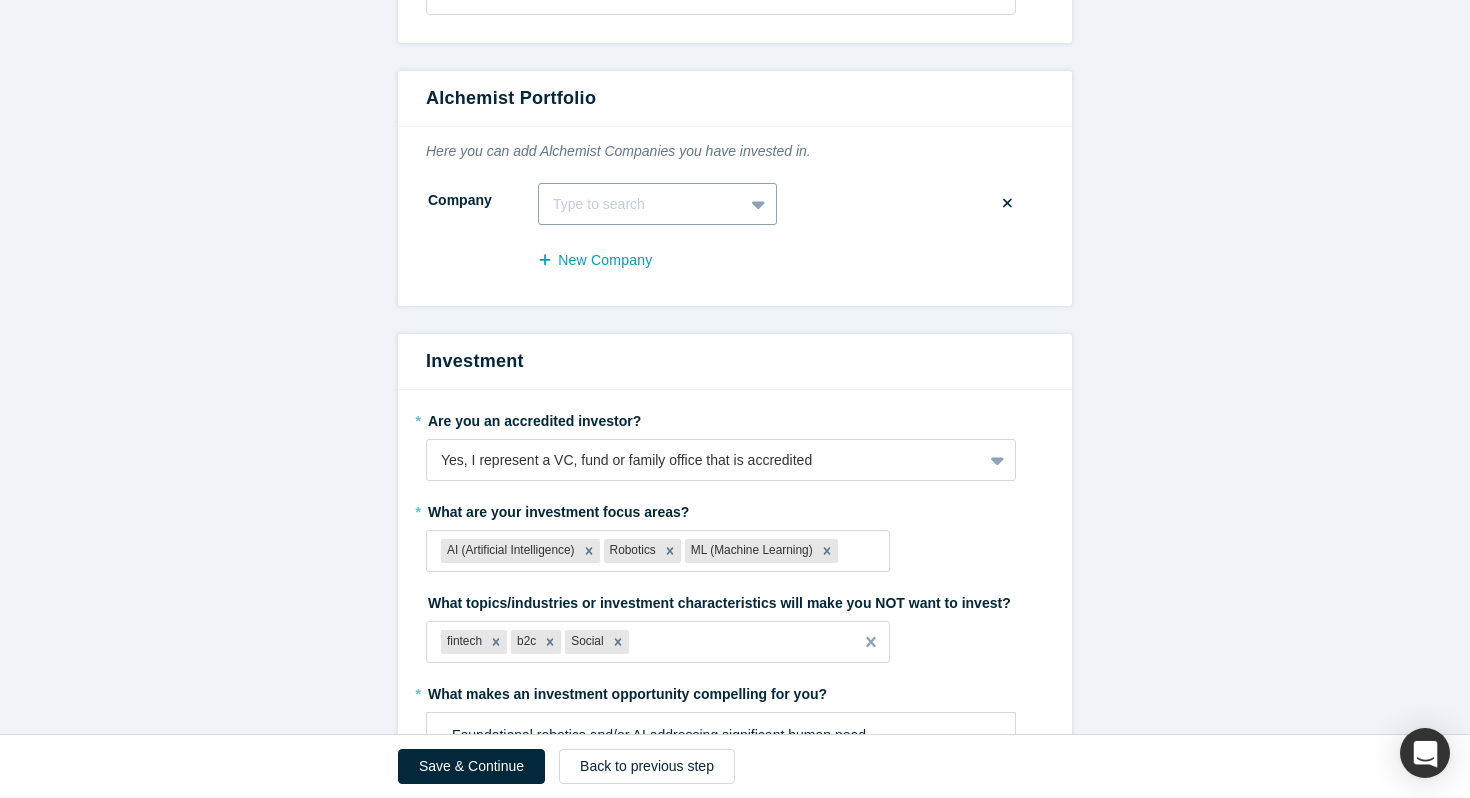 click at bounding box center [641, 204] 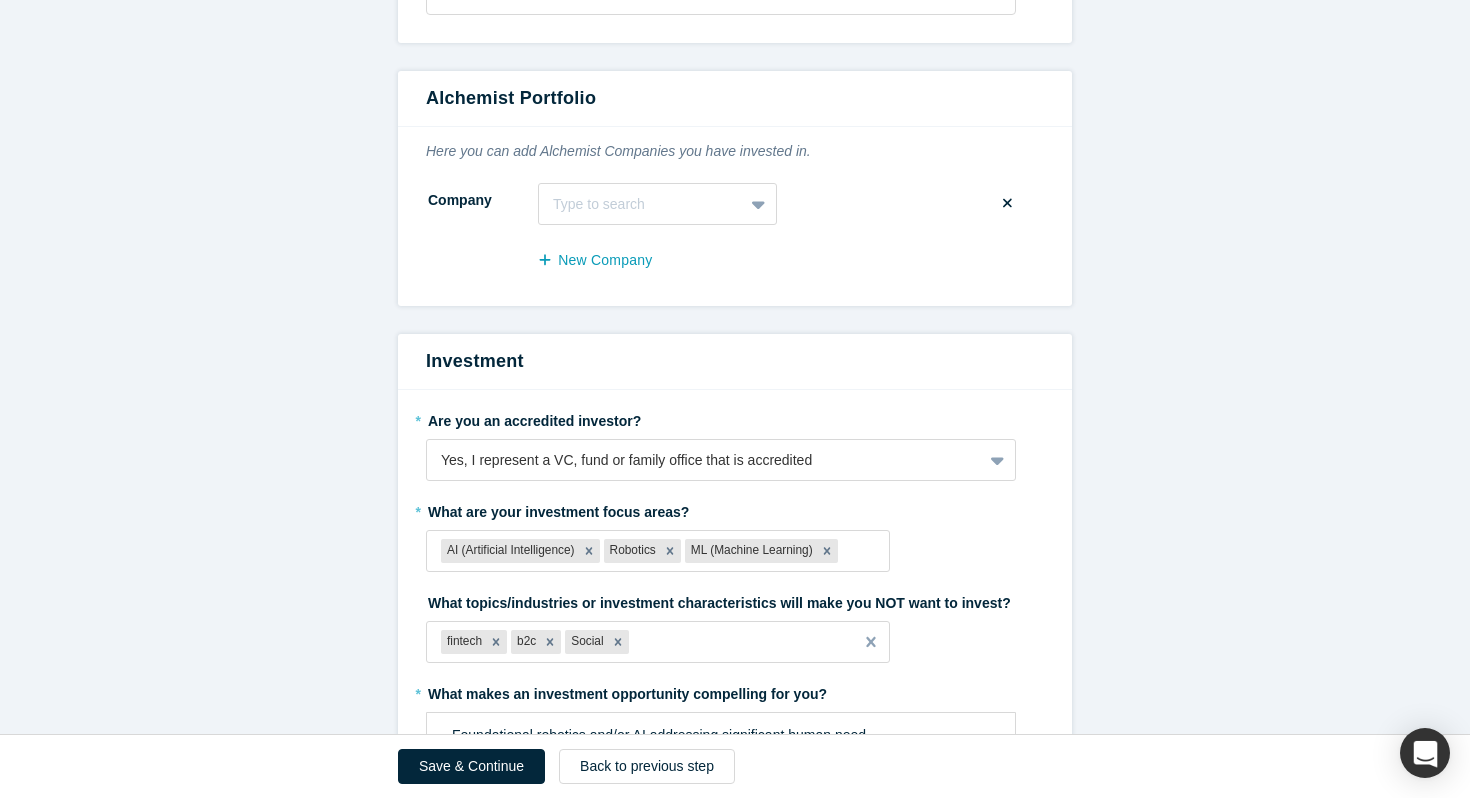click on "Company Type to search
To pick up a draggable item, press the space bar.
While dragging, use the arrow keys to move the item.
Press space again to drop the item in its new position, or press escape to cancel.
New Company" at bounding box center (735, 237) 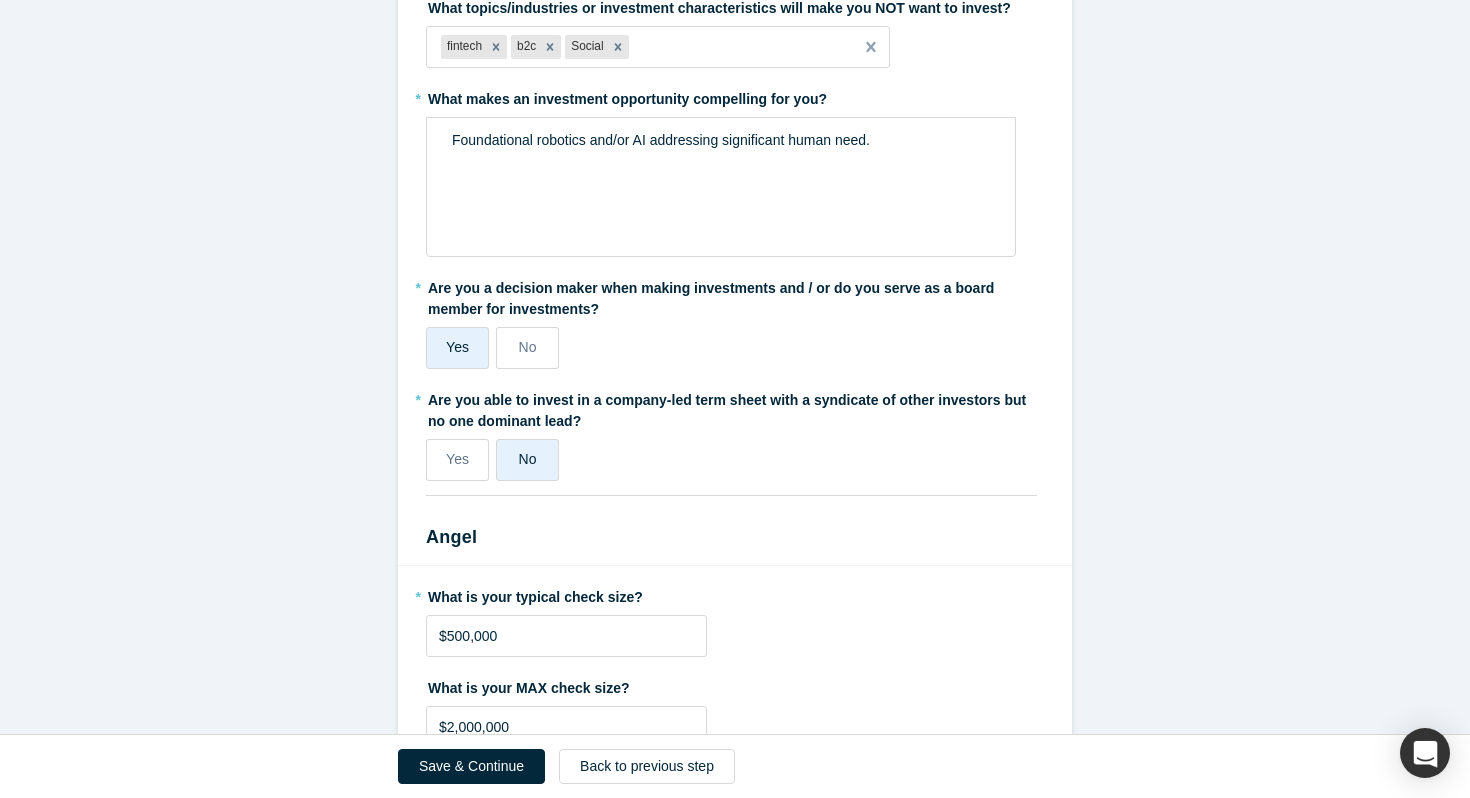 scroll, scrollTop: 1521, scrollLeft: 0, axis: vertical 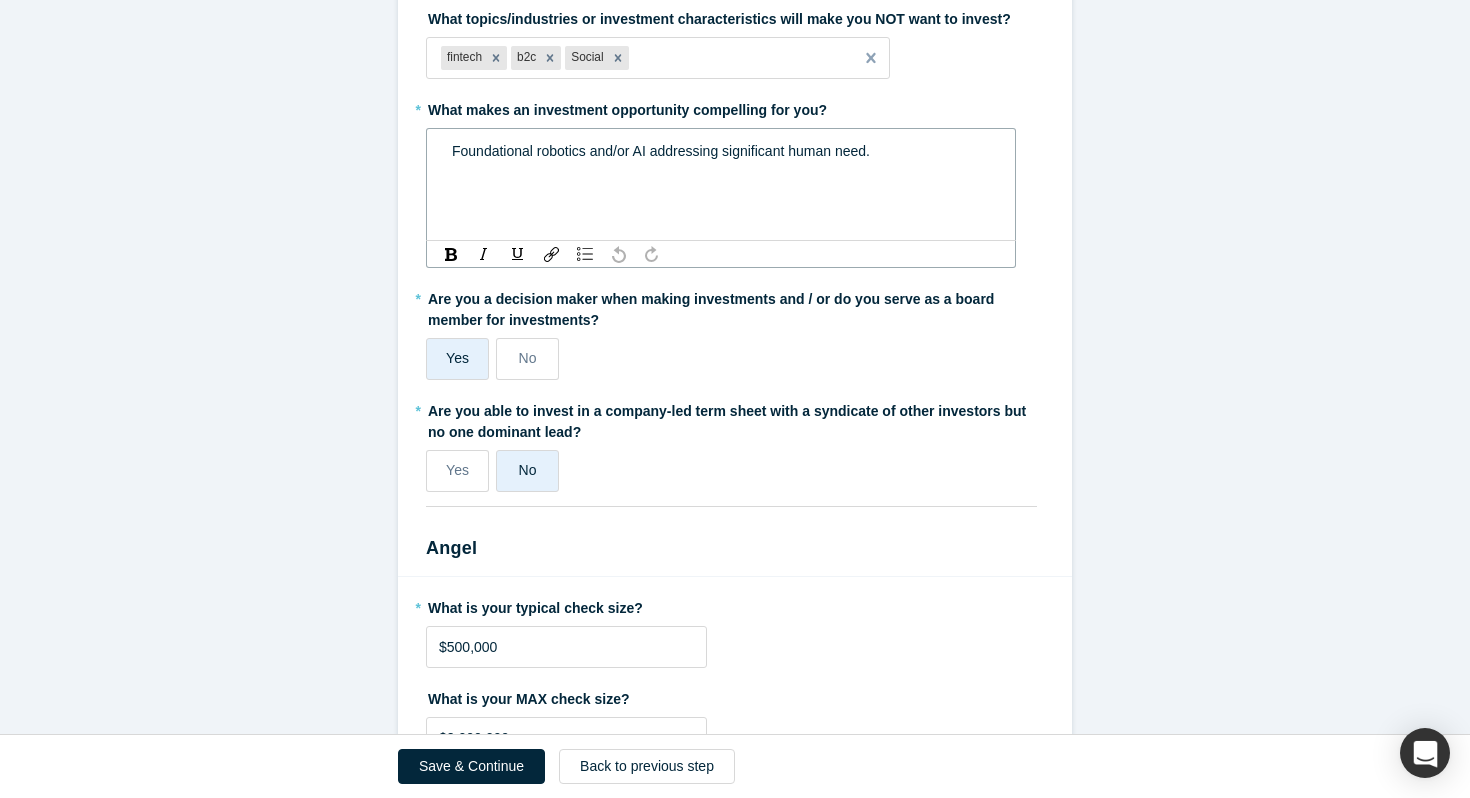 click on "Foundational robotics and/or AI addressing significant human need." at bounding box center [661, 151] 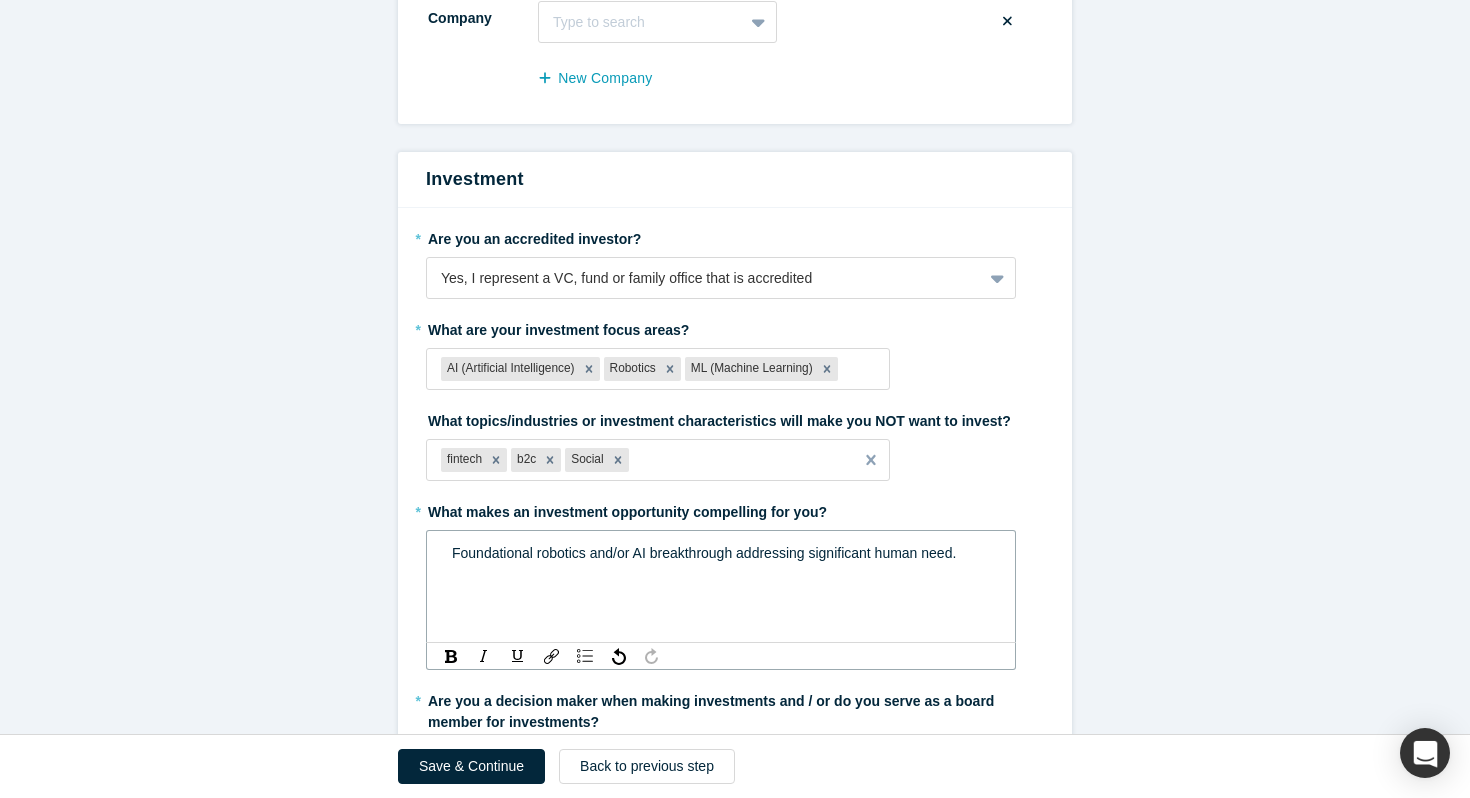 scroll, scrollTop: 1127, scrollLeft: 0, axis: vertical 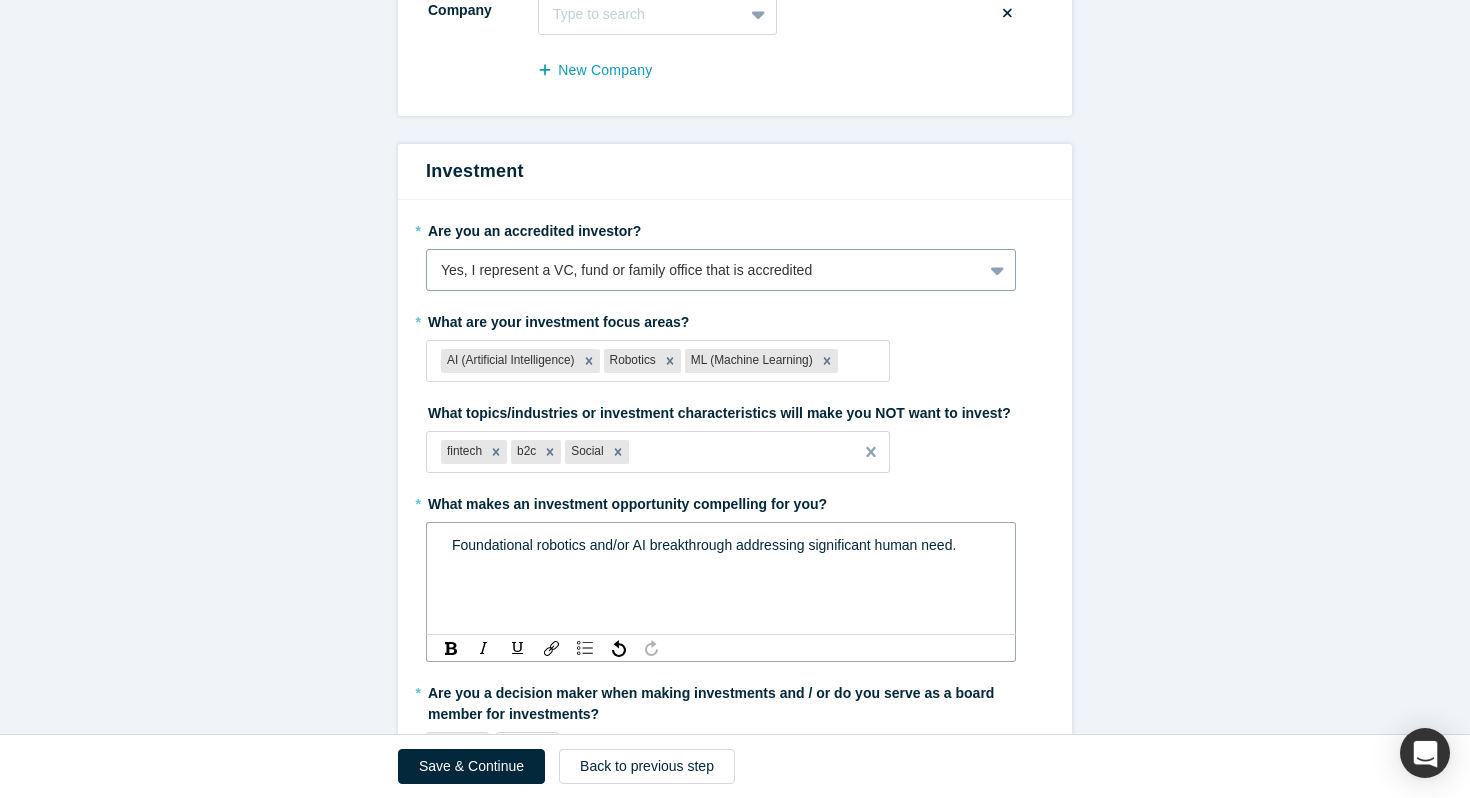 click on "Yes, I represent a VC, fund or family office that is accredited" at bounding box center [704, 270] 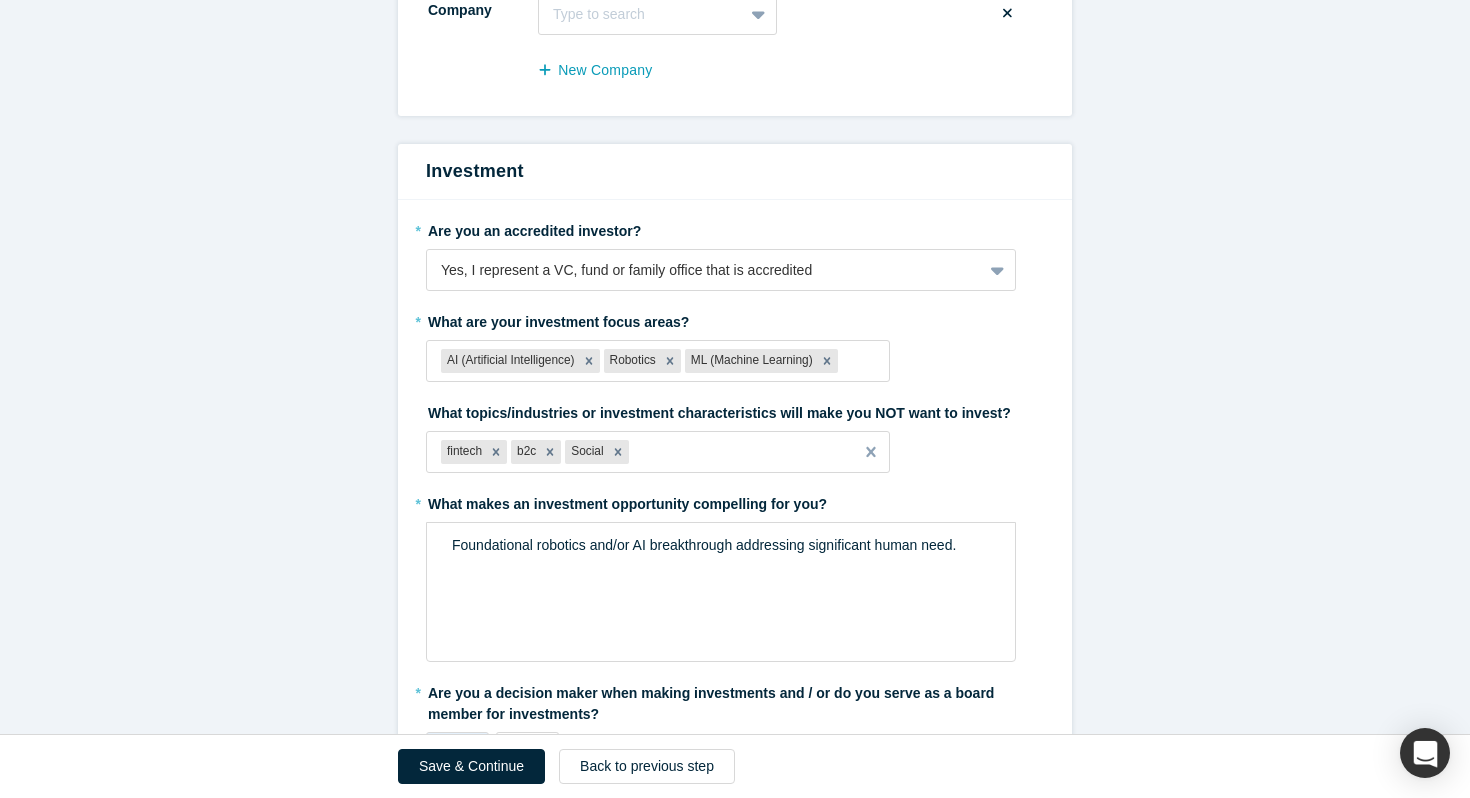 click on "* Are you an accredited investor? Yes, I represent a VC, fund or family office that is accredited * What are your investment focus areas? AI (Artificial Intelligence) Robotics ML (Machine Learning)
To pick up a draggable item, press the space bar.
While dragging, use the arrow keys to move the item.
Press space again to drop the item in its new position, or press escape to cancel.
What topics/industries or investment characteristics will make you NOT want to invest? fintech b2c Social
To pick up a draggable item, press the space bar.
While dragging, use the arrow keys to move the item.
Press space again to drop the item in its new position, or press escape to cancel.
* What makes an investment opportunity compelling for you? Foundational robotics and/or AI breakthrough addressing significant human need. * Are you a decision maker when making investments and / or do you serve as a board member for investments? Yes No * Yes No" at bounding box center [735, 557] 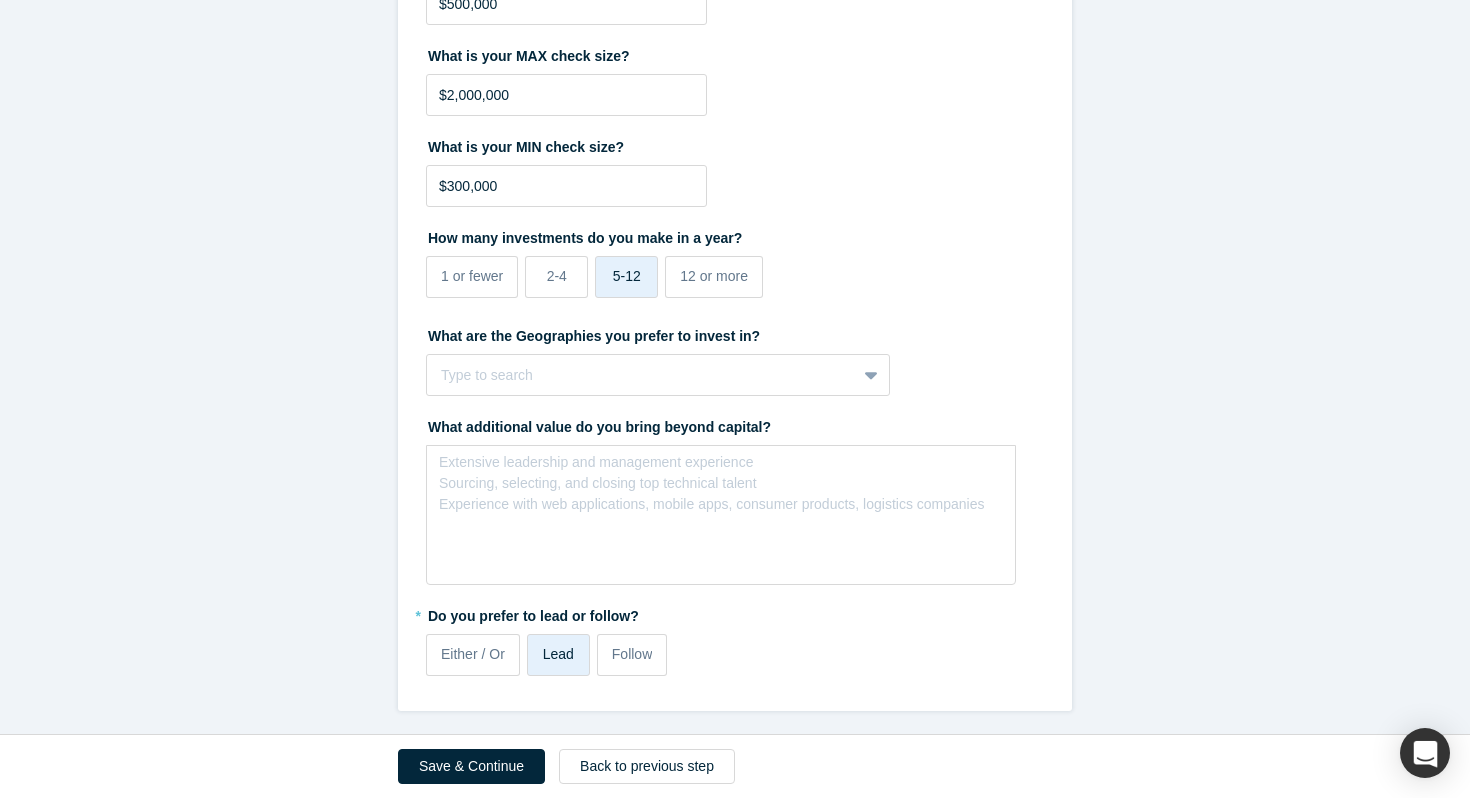 scroll, scrollTop: 2169, scrollLeft: 0, axis: vertical 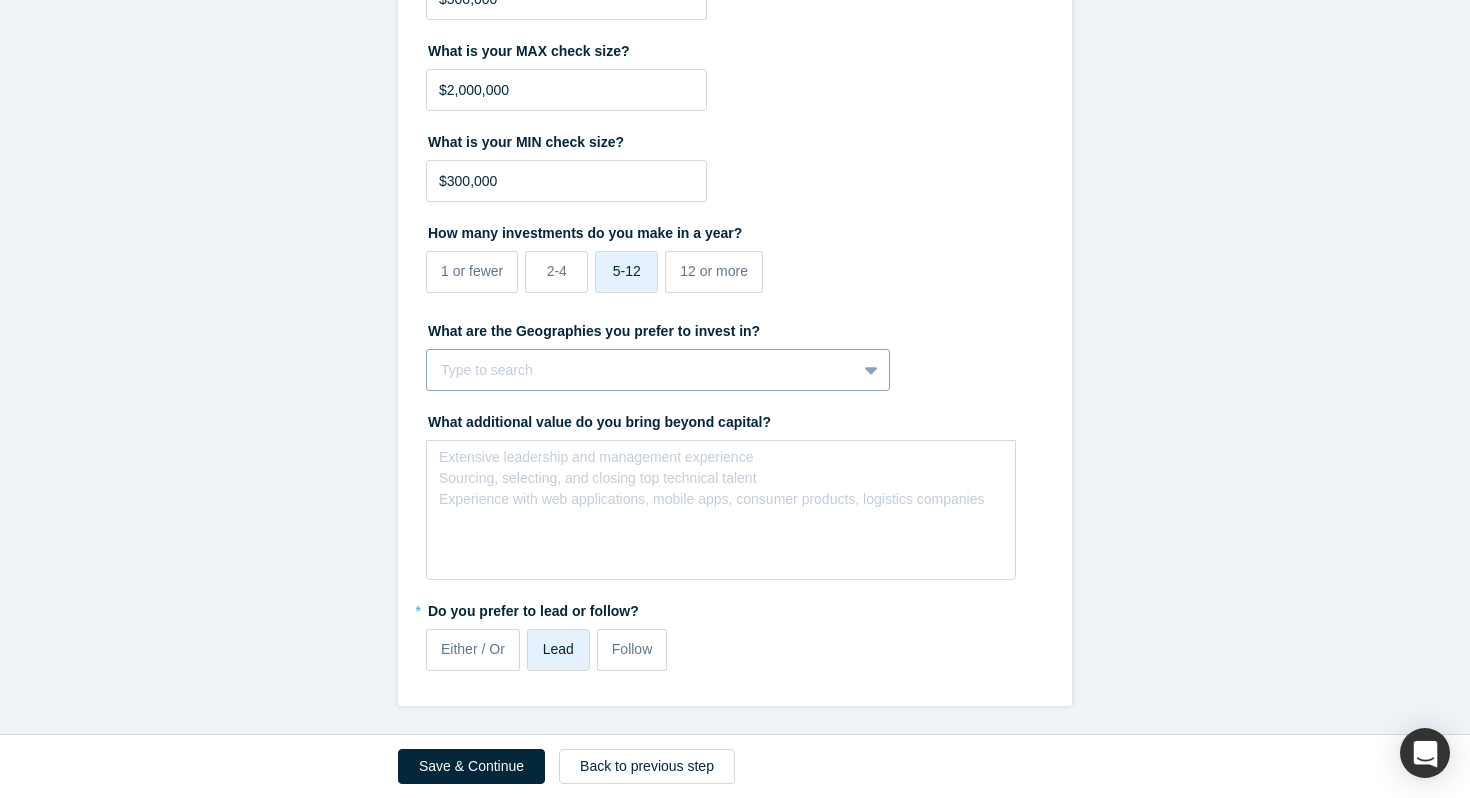 click at bounding box center (641, 370) 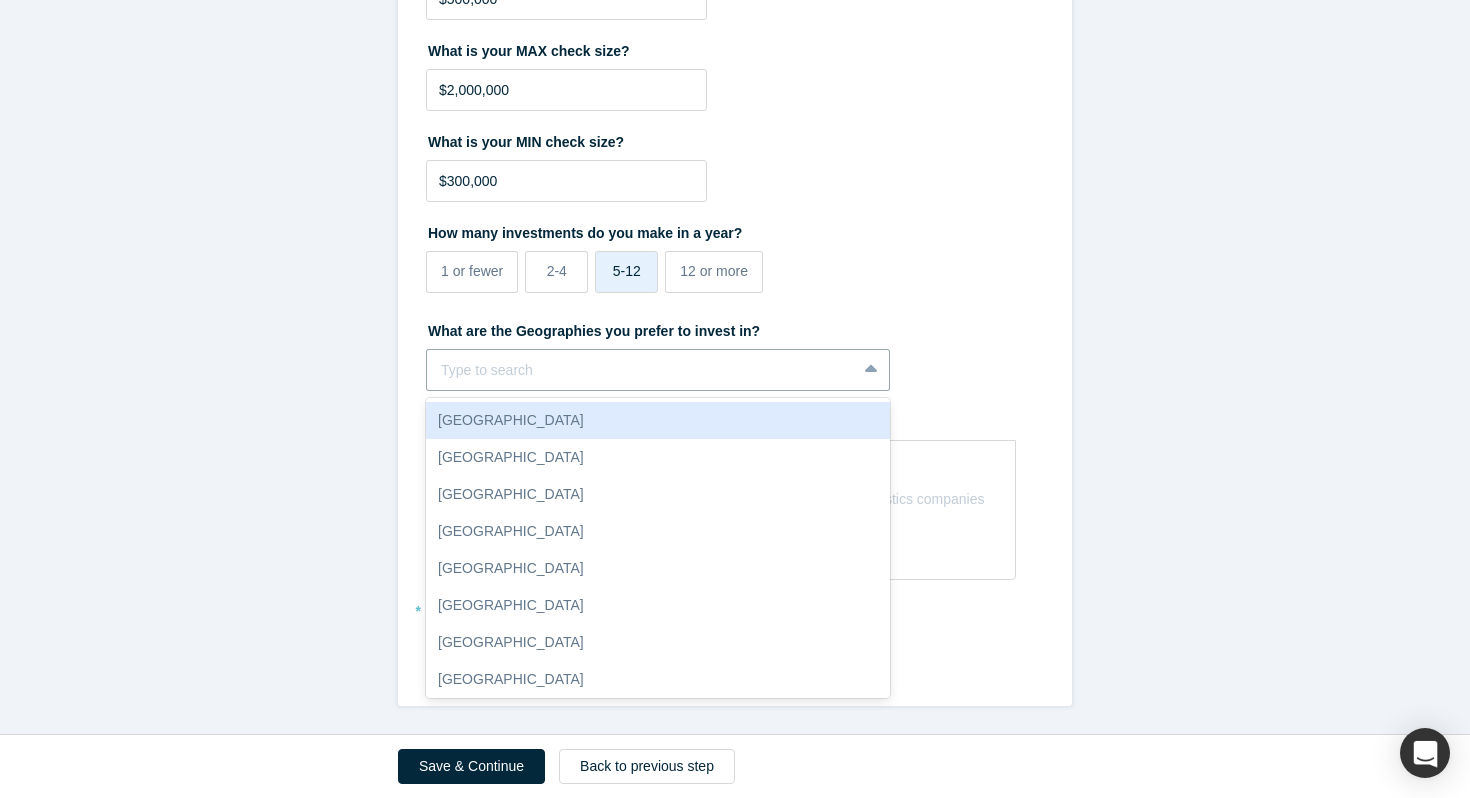 click on "* What is your typical check size? $500,000 What is your MAX check size? $2,000,000 What is your MIN check size? $300,000 How many investments do you make in a year? 1 or fewer 2-4 5-12 12 or more What are the Geographies you prefer to invest in? [GEOGRAPHIC_DATA], 1 of 10. 10 results available. Use Up and Down to choose options, press Enter to select the currently focused option, press Escape to exit the menu, press Tab to select the option and exit the menu. Type to search [GEOGRAPHIC_DATA] [GEOGRAPHIC_DATA] [GEOGRAPHIC_DATA] [GEOGRAPHIC_DATA] [GEOGRAPHIC_DATA] [GEOGRAPHIC_DATA] [GEOGRAPHIC_DATA] [GEOGRAPHIC_DATA] [GEOGRAPHIC_DATA] [GEOGRAPHIC_DATA]
To pick up a draggable item, press the space bar.
While dragging, use the arrow keys to move the item.
Press space again to drop the item in its new position, or press escape to cancel.
What additional value do you bring beyond capital? Extensive leadership and management experience
Sourcing, selecting, and closing top technical talent
Experience with web applications, mobile apps, consumer products, logistics companies * Either / Or Lead Follow" at bounding box center [735, 317] 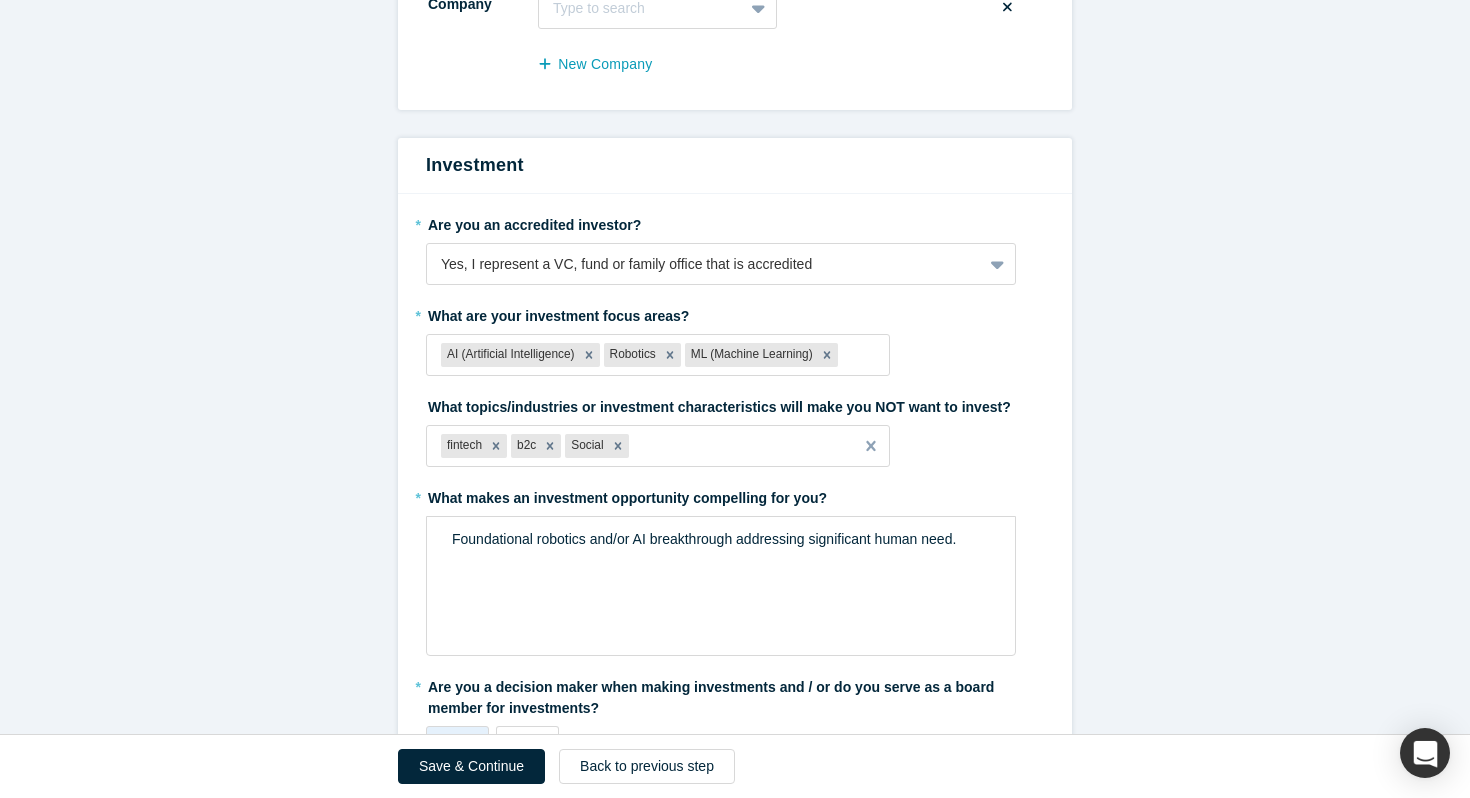 scroll, scrollTop: 1137, scrollLeft: 0, axis: vertical 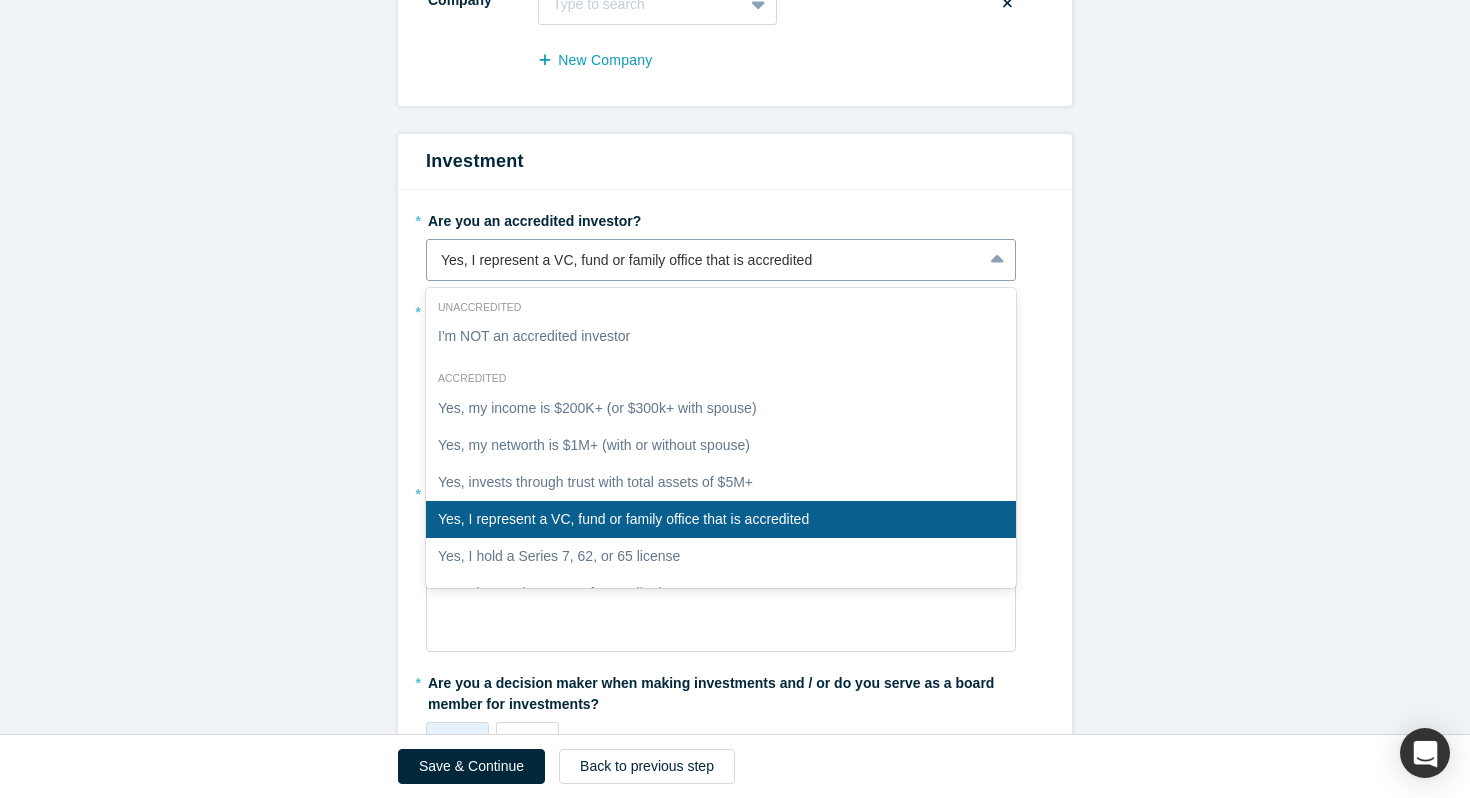 click on "Yes, I represent a VC, fund or family office that is accredited" at bounding box center [704, 260] 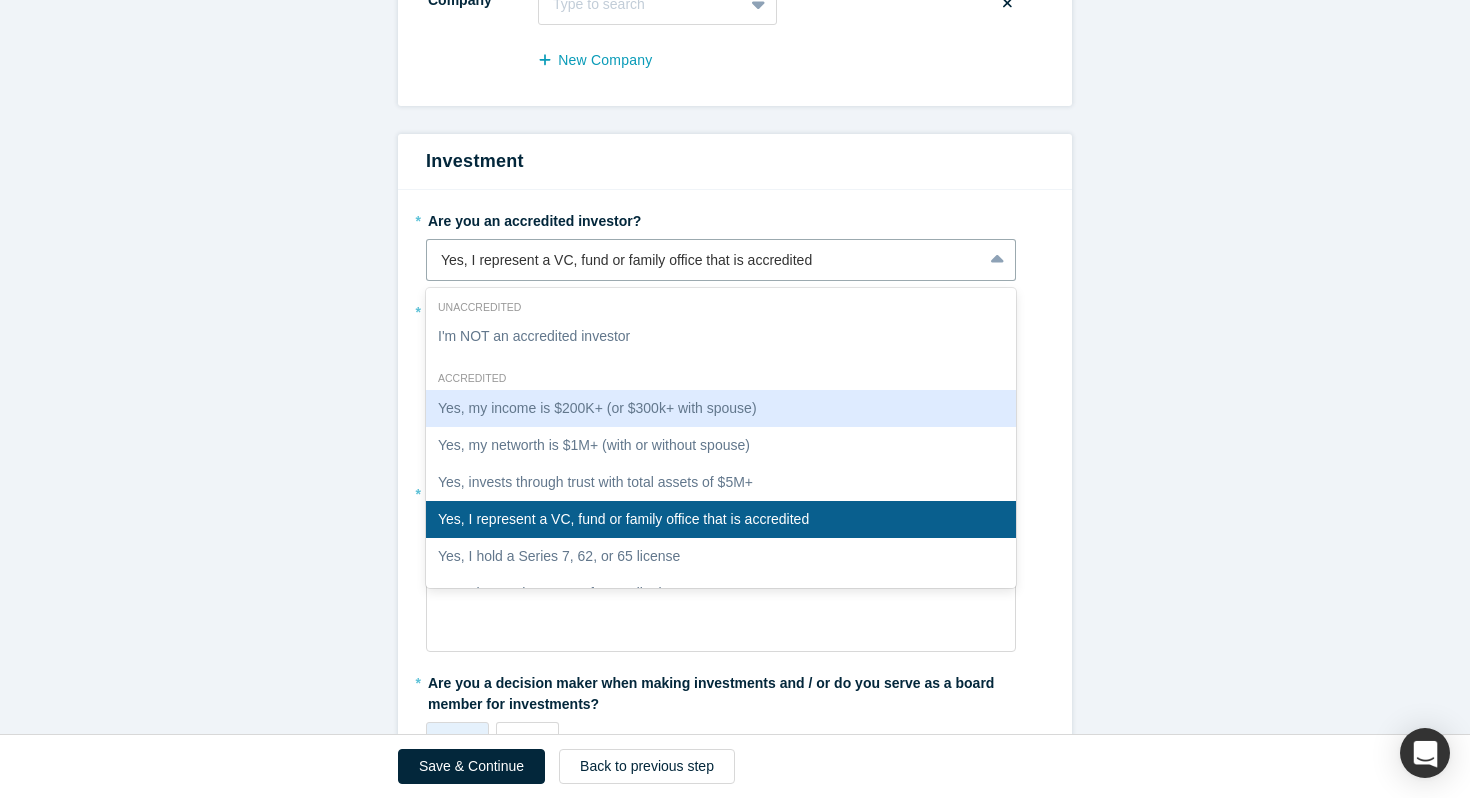 click on "Mentor / Advisor   * What mentor type would you prefer? Regular Mentor - Dedicated office hours Directory Listing - By approval * Have you been a founder or one of the first 10 employees of a company that has  been valued or exited at $100m or more? Yes No Your timezone is:    PDT (UTC-07) To change it, modify your location below. Location / Time zone [GEOGRAPHIC_DATA], [GEOGRAPHIC_DATA], [GEOGRAPHIC_DATA] Please list here any notes / things you want us to know Provide your assistant's contact info (Name, Email, Phone Number) Alchemist Portfolio   Here you can add Alchemist Companies you have invested in. Company Type to search
To pick up a draggable item, press the space bar.
While dragging, use the arrow keys to move the item.
Press space again to drop the item in its new position, or press escape to cancel.
New Company Investment   * Are you an accredited investor? Yes, my income is $200K+ (or $300k+ with spouse), 2 of 7. 7 results available. Yes, I represent a VC, fund or family office that is accredited * b2c *" at bounding box center (735, 388) 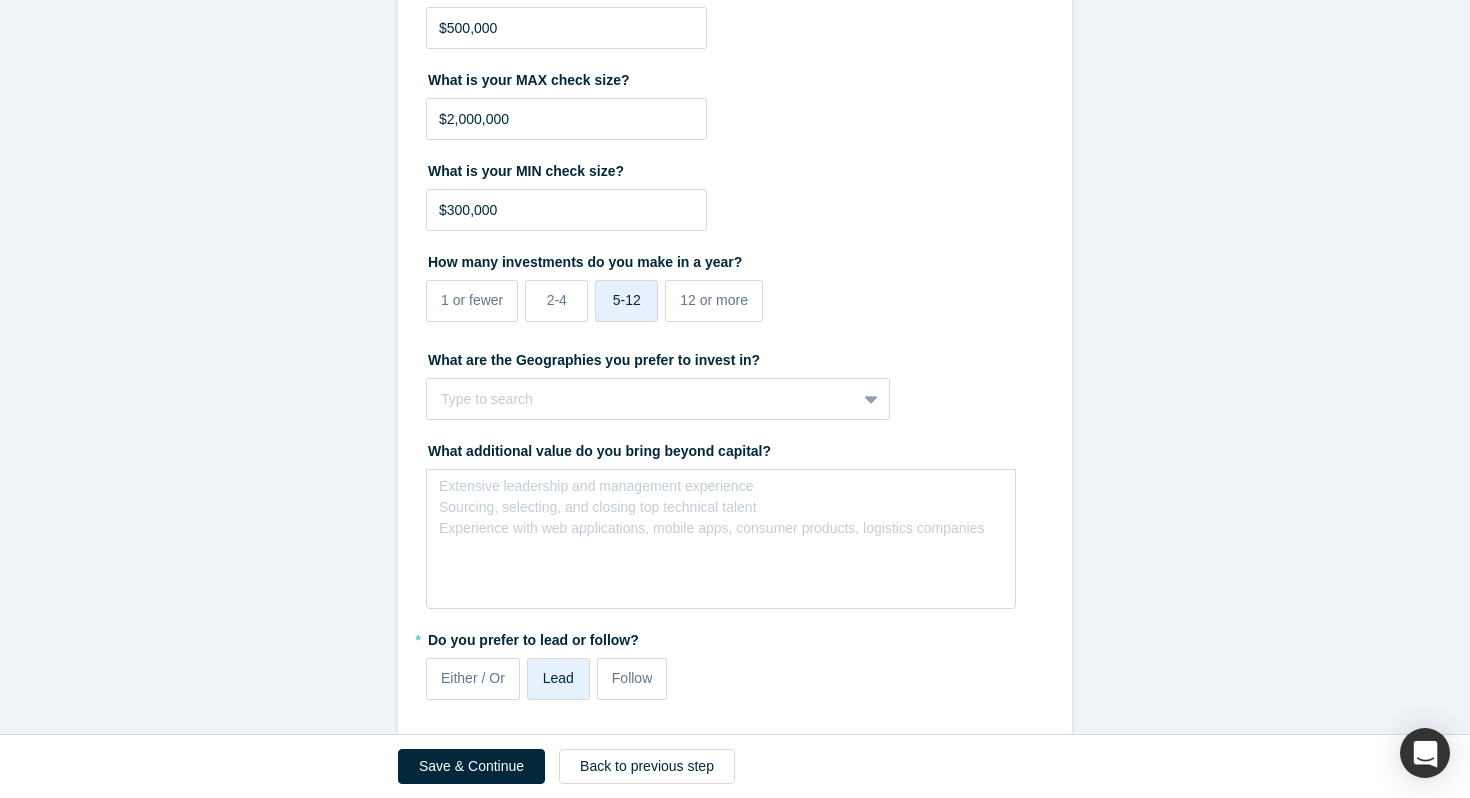 scroll, scrollTop: 2169, scrollLeft: 0, axis: vertical 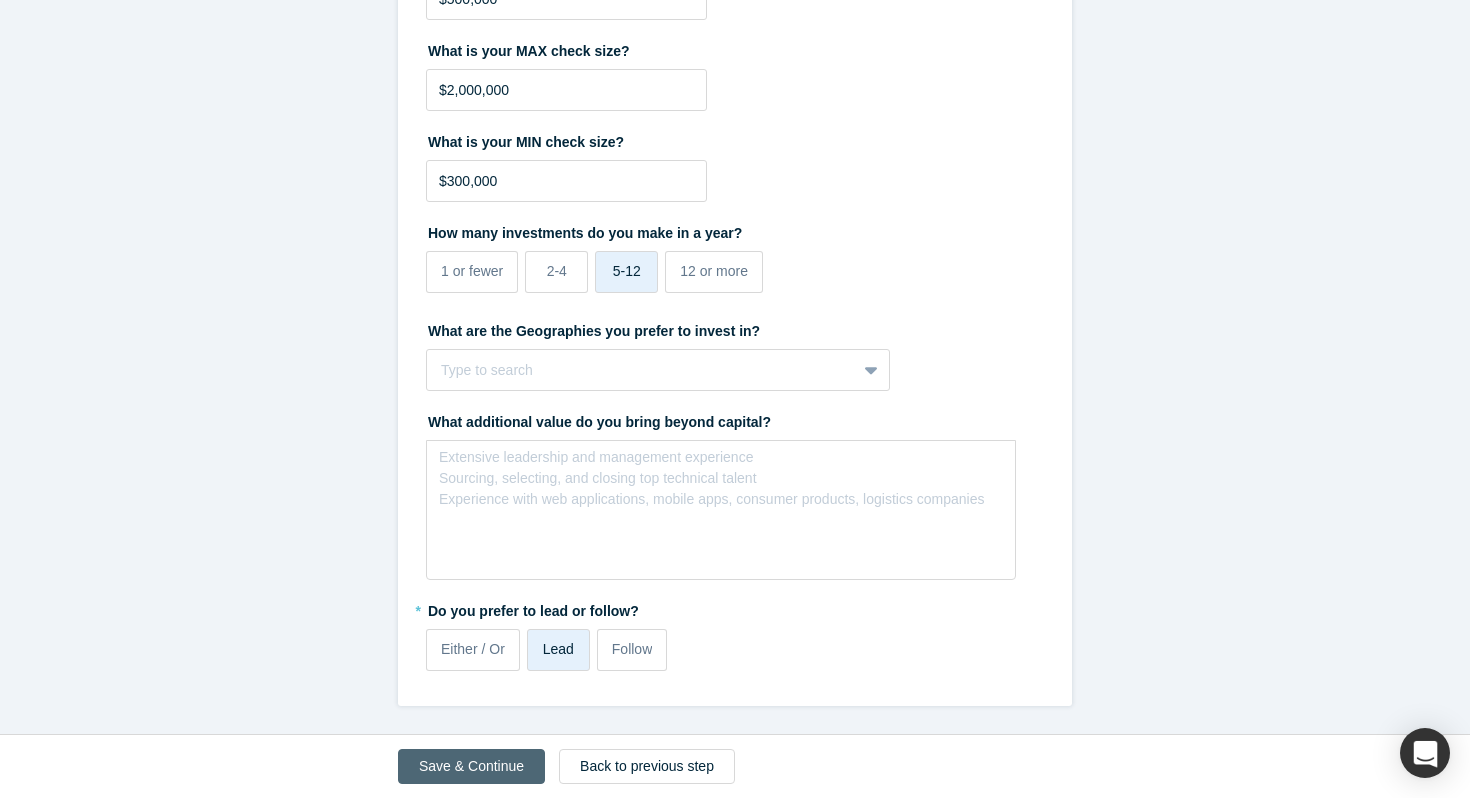 click on "Save & Continue" at bounding box center [471, 766] 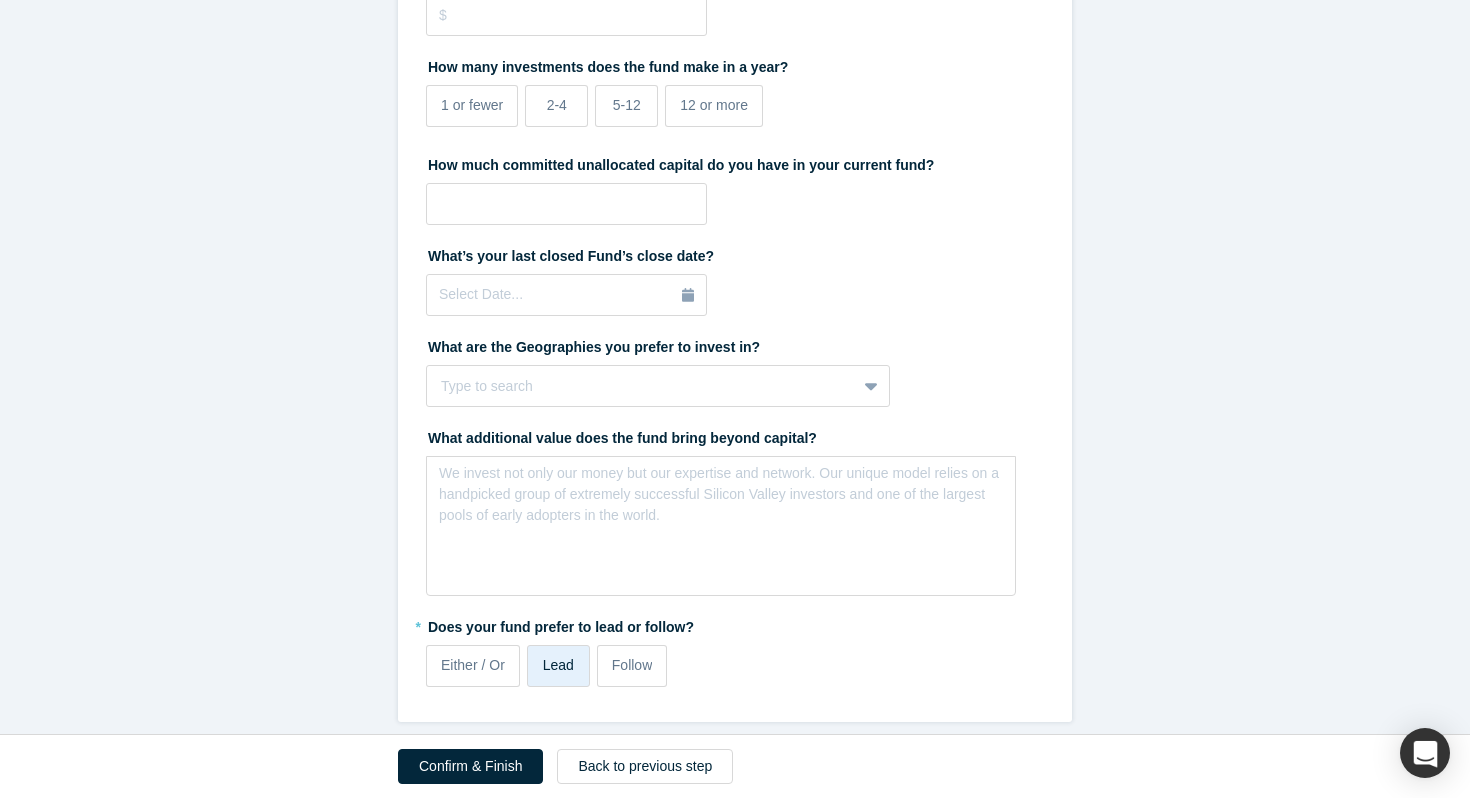 scroll, scrollTop: 855, scrollLeft: 0, axis: vertical 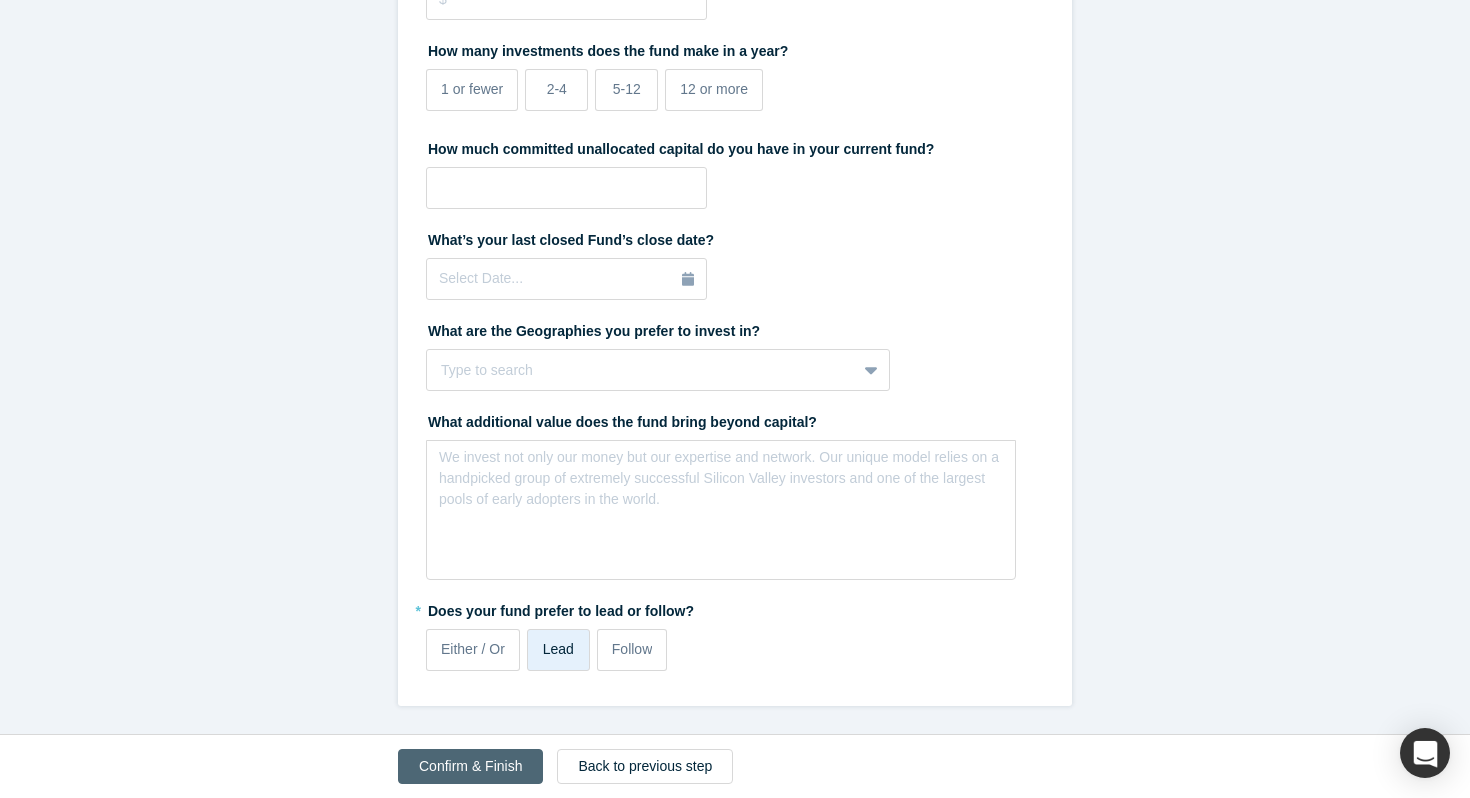 click on "Confirm & Finish" at bounding box center [470, 766] 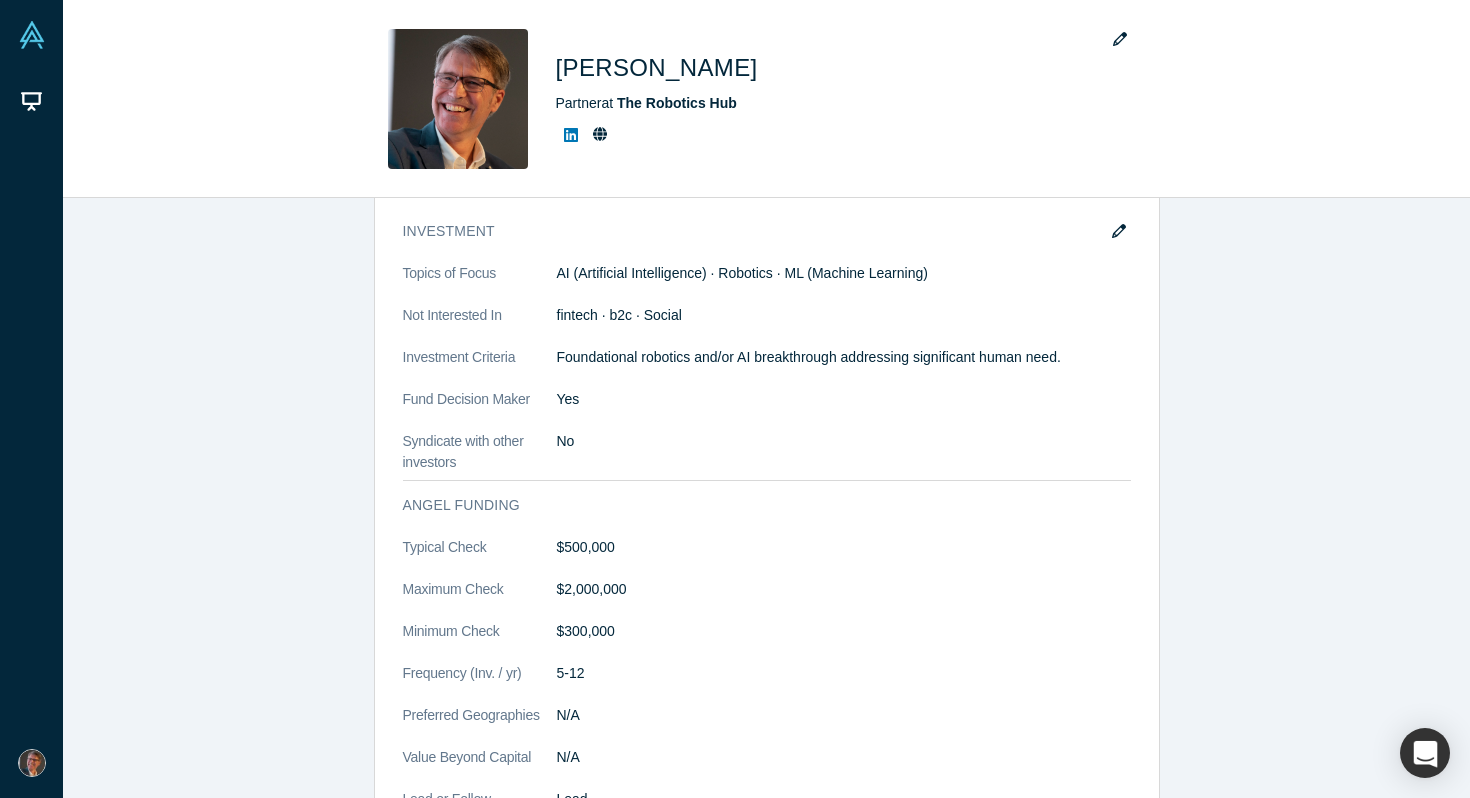 scroll, scrollTop: 1612, scrollLeft: 0, axis: vertical 